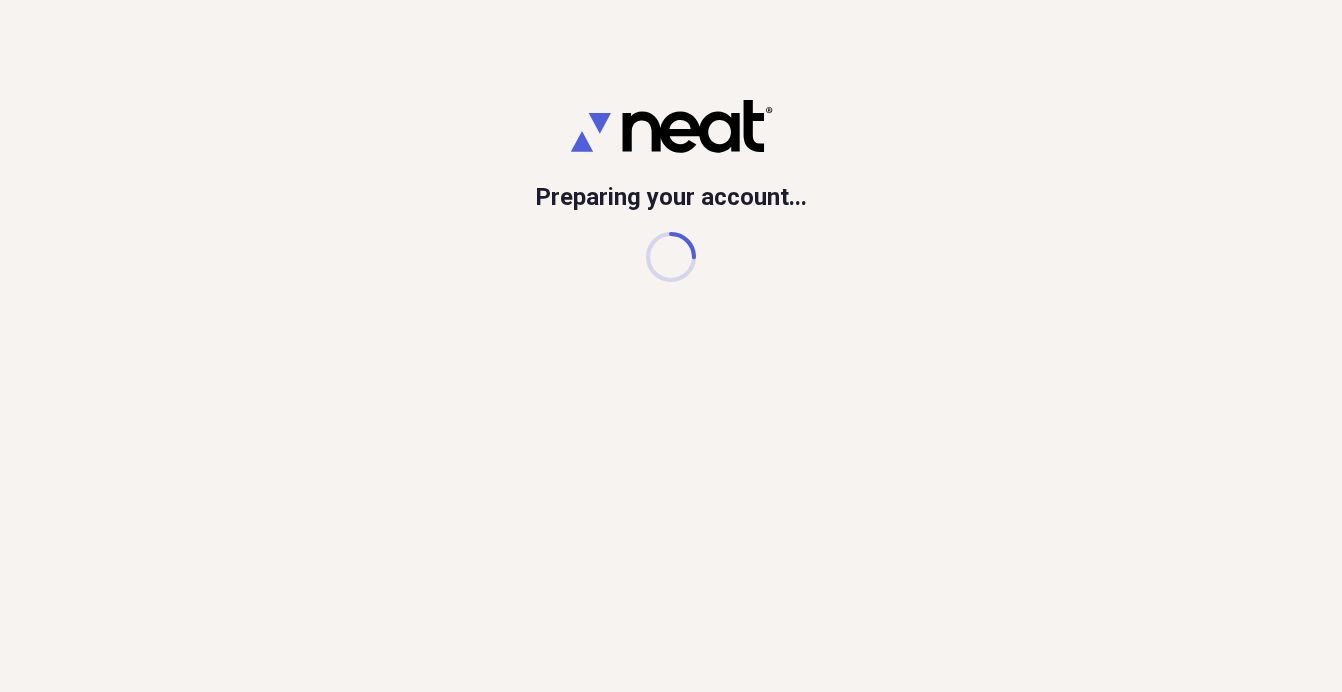 scroll, scrollTop: 0, scrollLeft: 0, axis: both 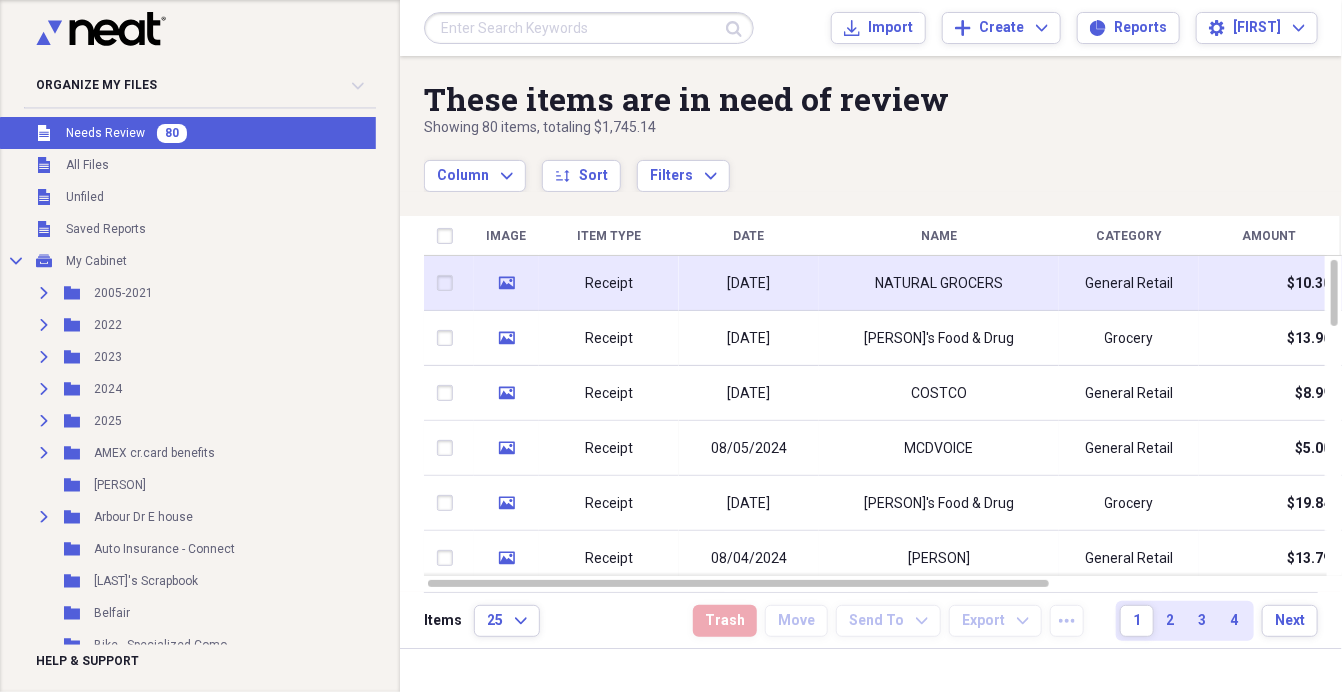 click on "Receipt" at bounding box center [609, 283] 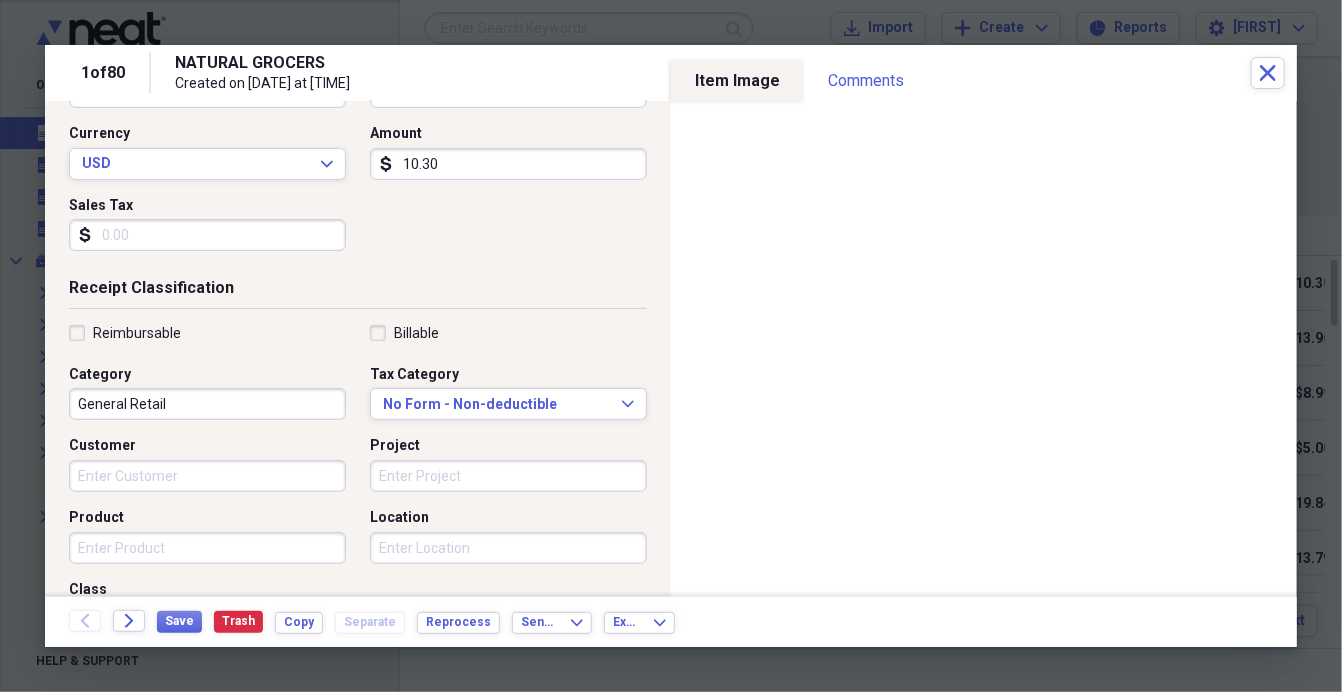scroll, scrollTop: 143, scrollLeft: 0, axis: vertical 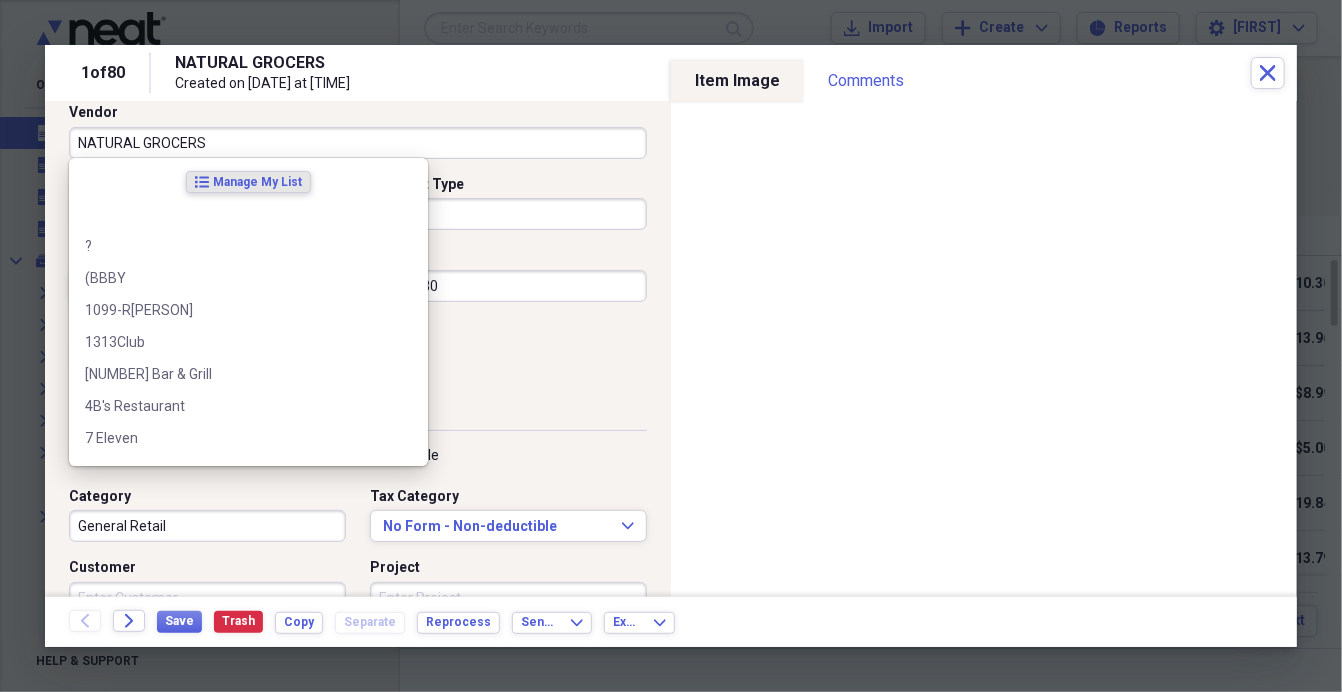 click on "NATURAL GROCERS" at bounding box center (358, 143) 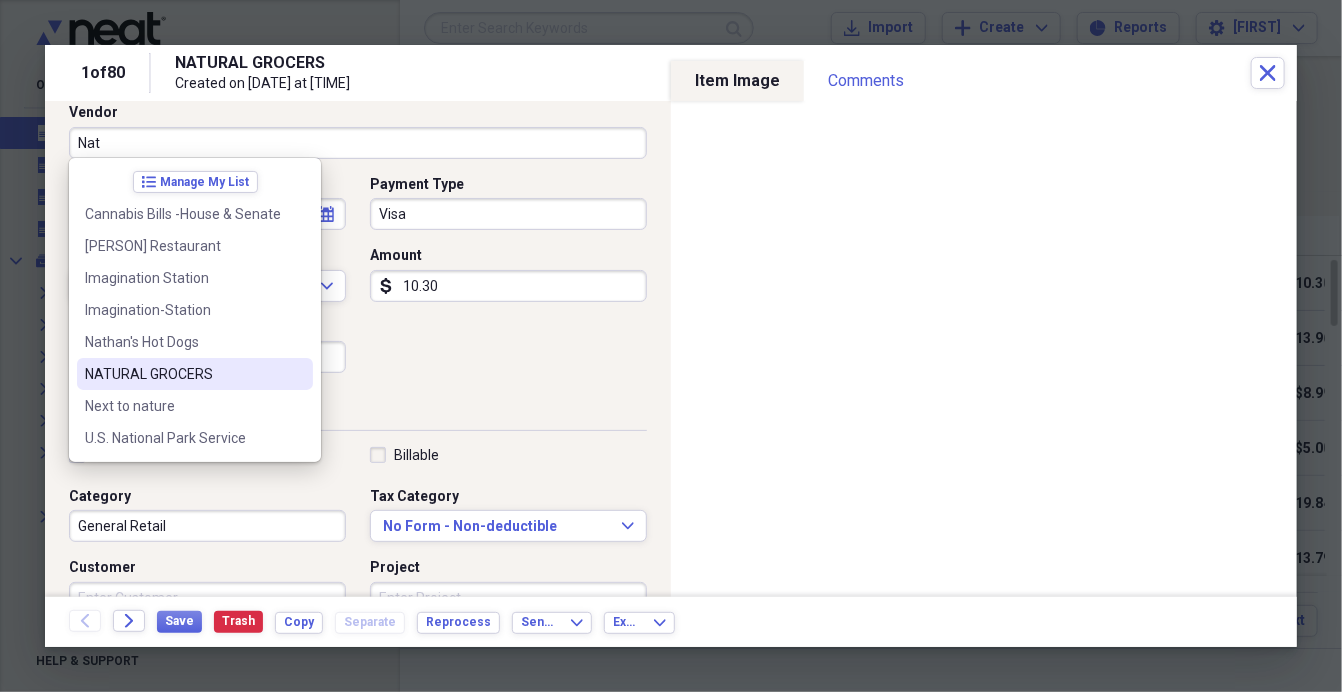 click on "NATURAL GROCERS" at bounding box center [183, 374] 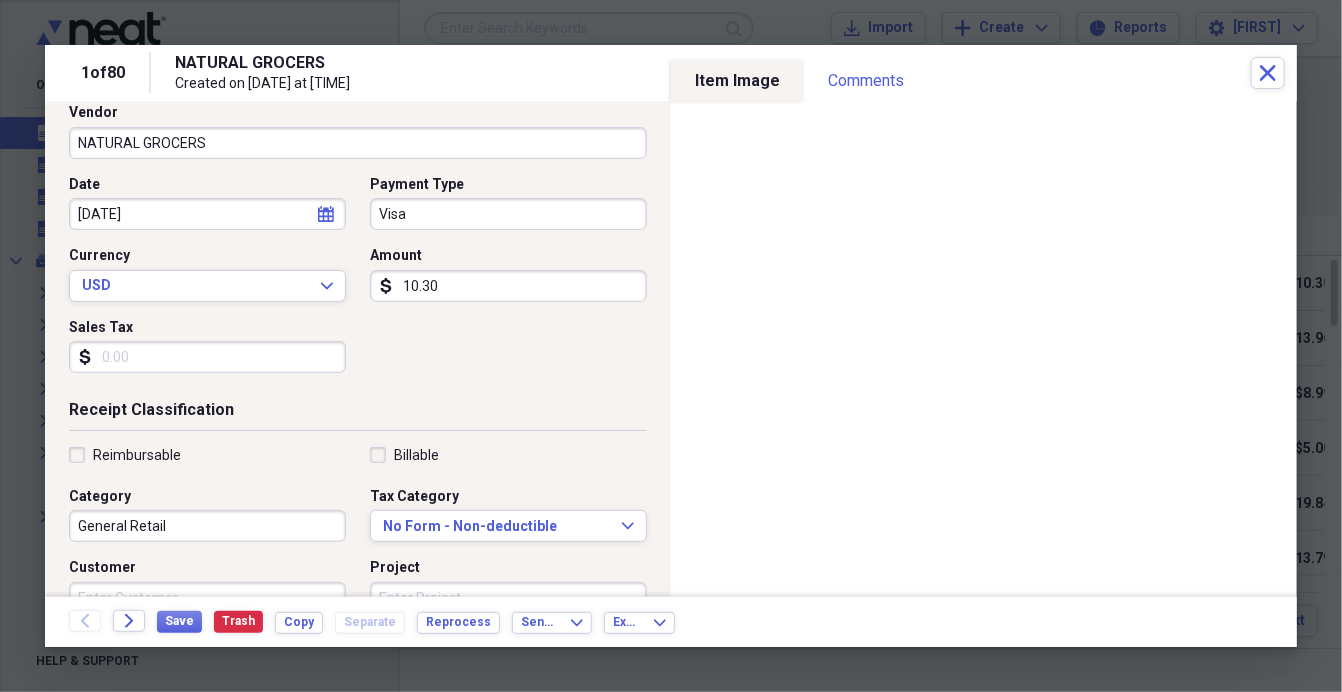 type on "Grocery" 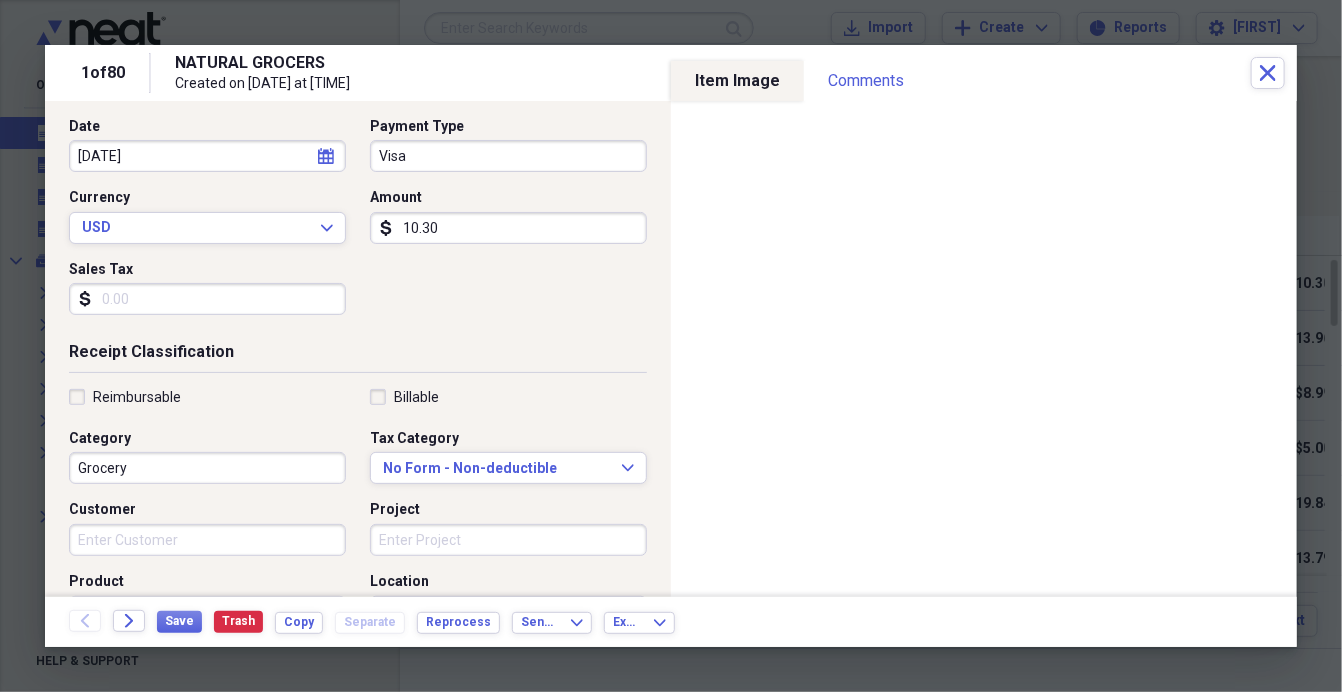 scroll, scrollTop: 201, scrollLeft: 0, axis: vertical 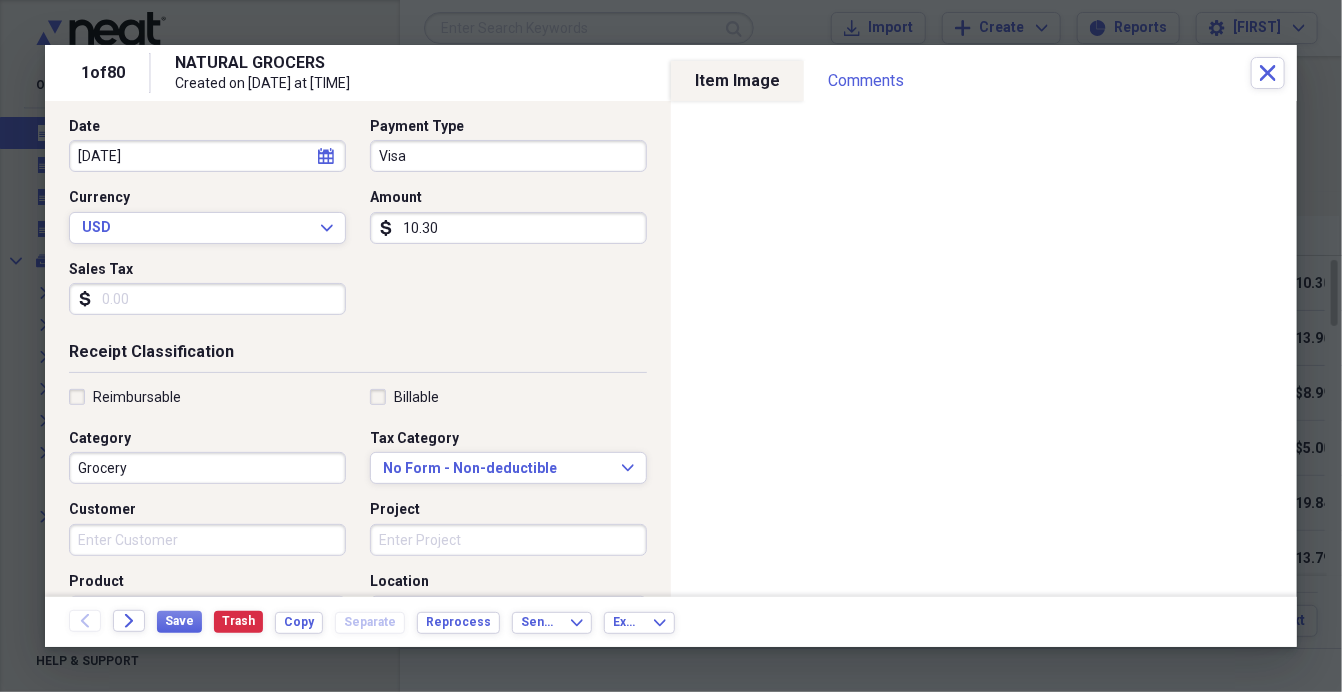 click on "Date [DATE] calendar Calendar Payment Type Visa Currency USD Expand Amount dollar-sign 10.30 Sales Tax dollar-sign" at bounding box center (358, 224) 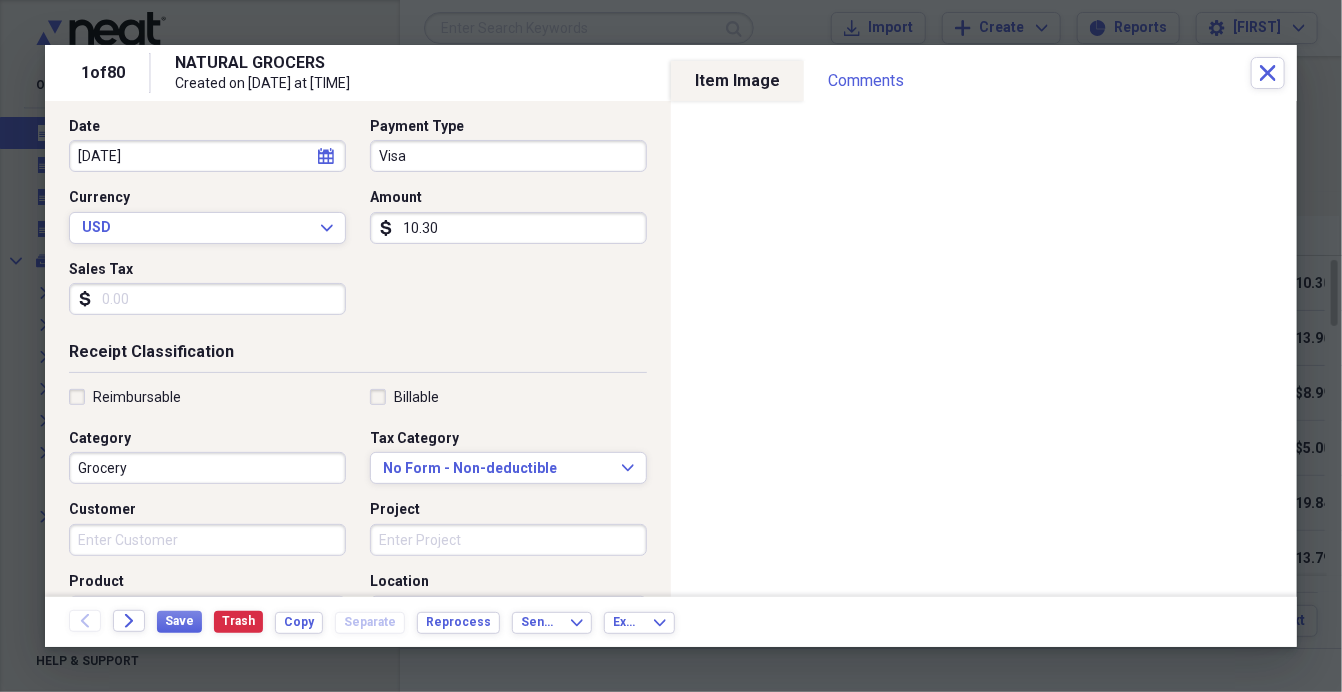 click on "10.30" at bounding box center (508, 228) 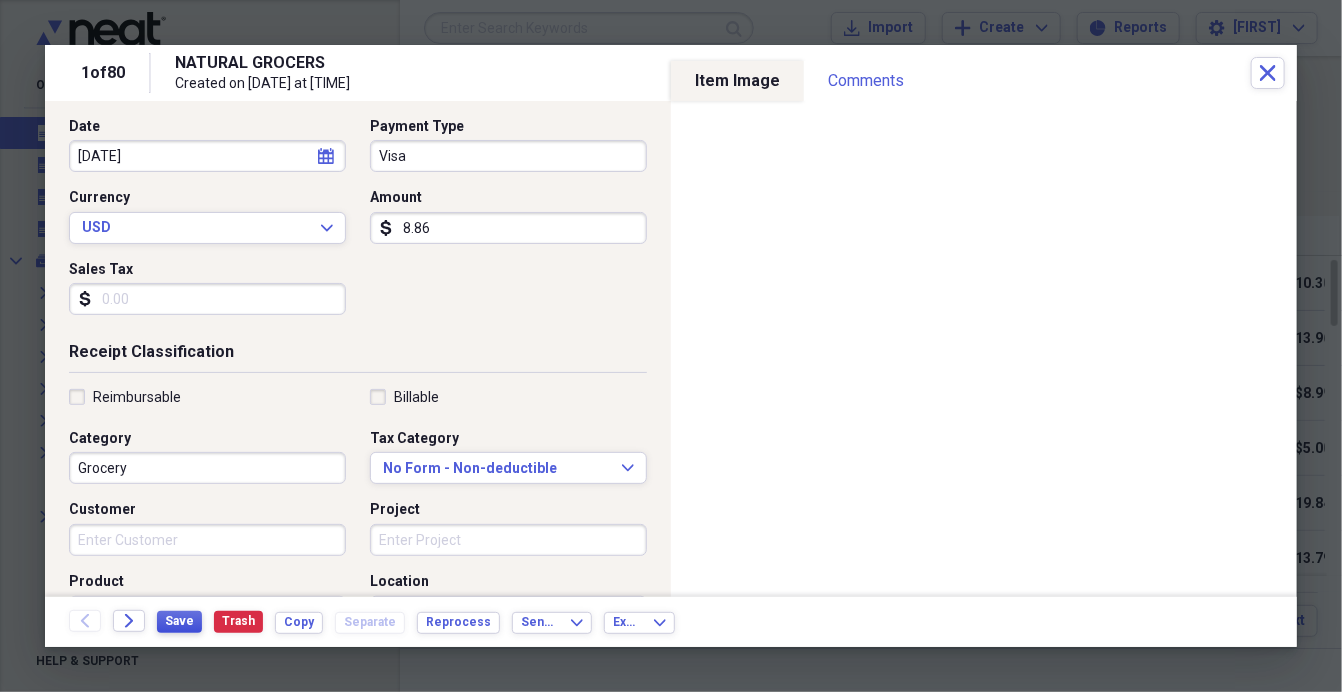 type on "8.86" 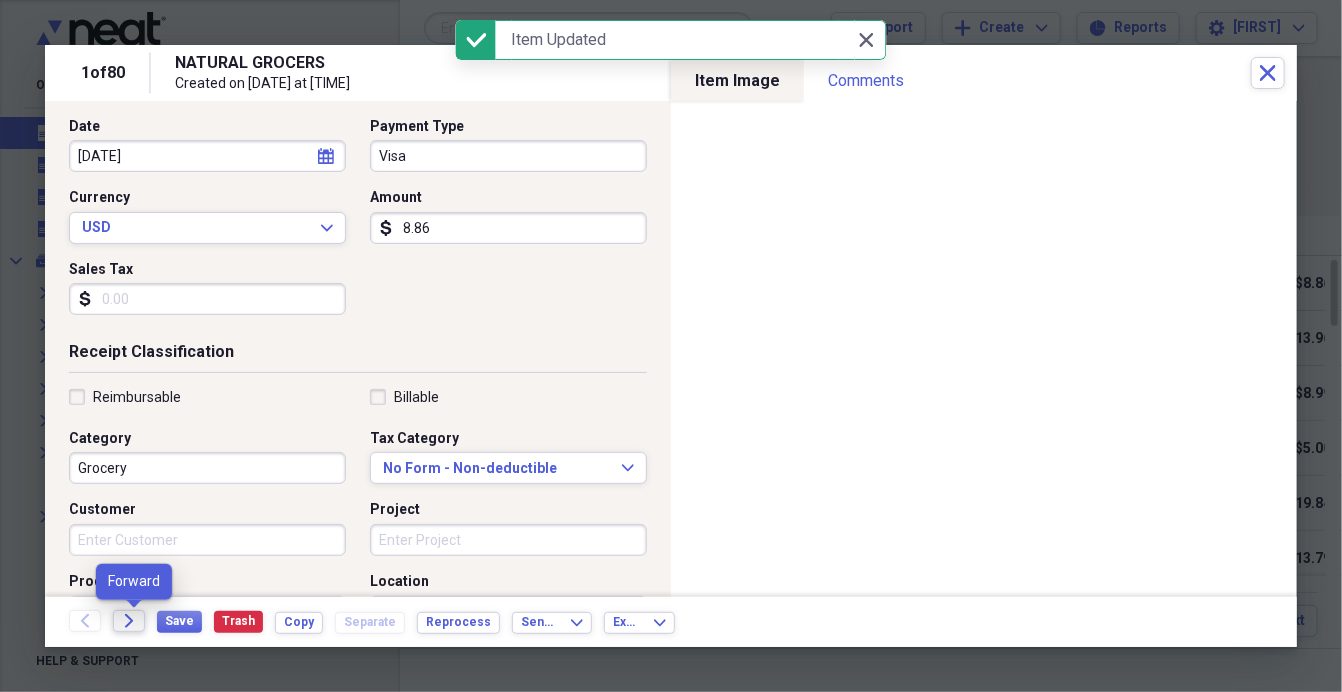 click on "Forward" 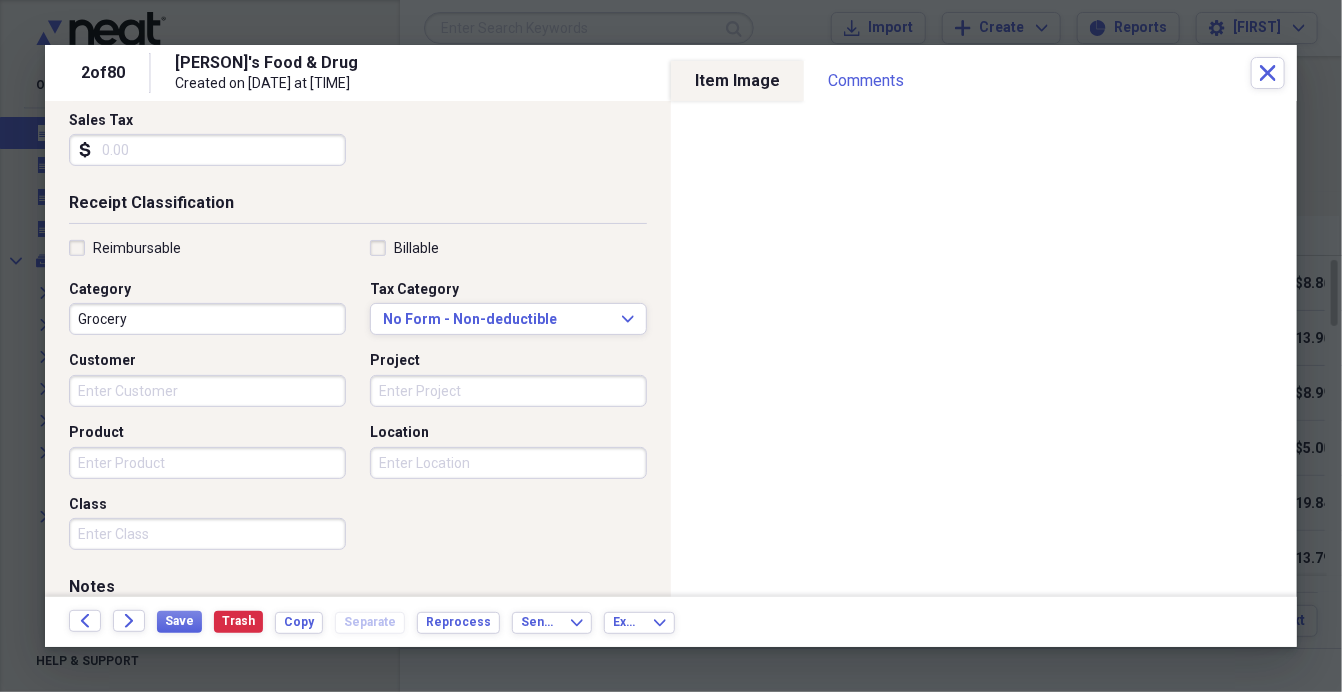 scroll, scrollTop: 348, scrollLeft: 0, axis: vertical 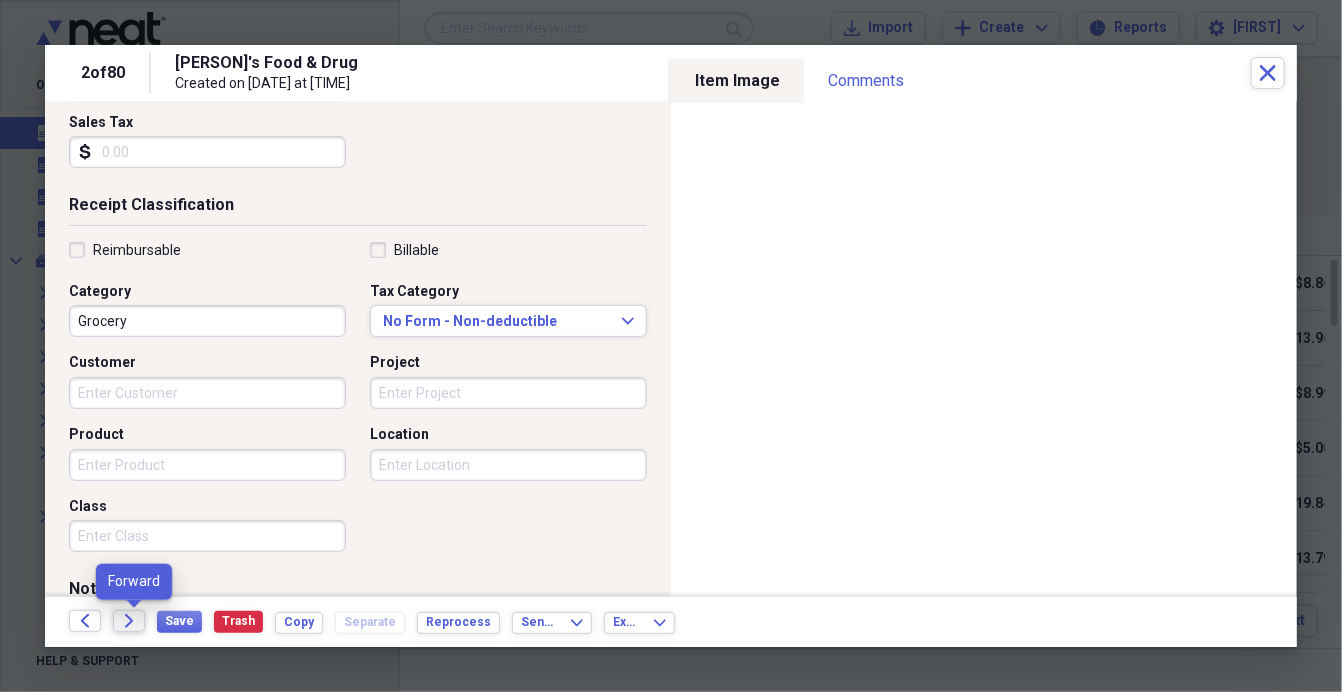 click 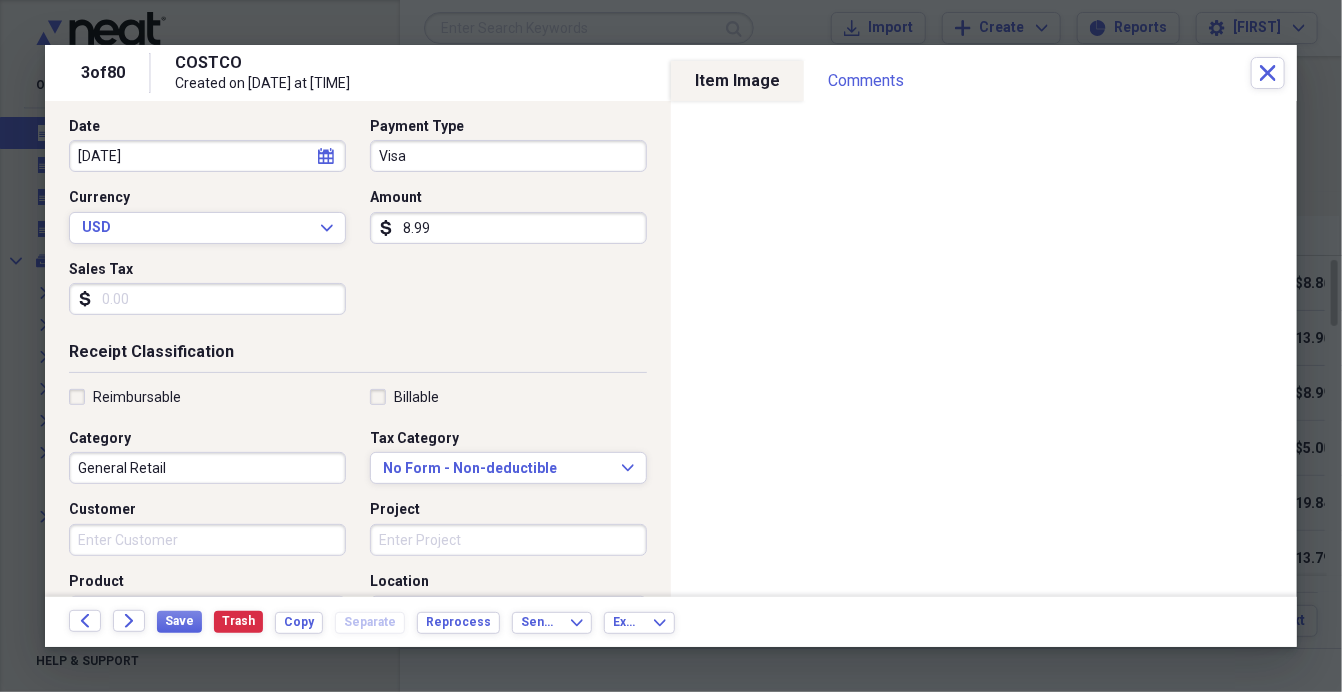 scroll, scrollTop: 205, scrollLeft: 0, axis: vertical 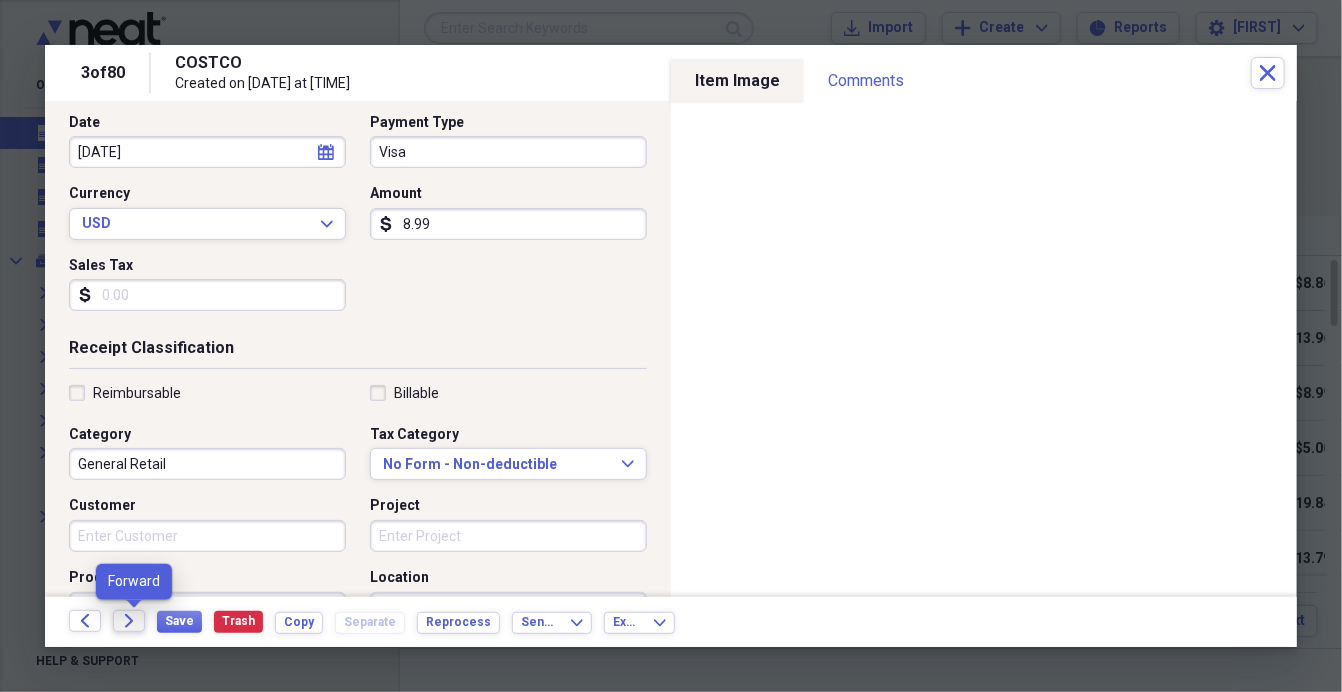 click on "Forward" at bounding box center [129, 621] 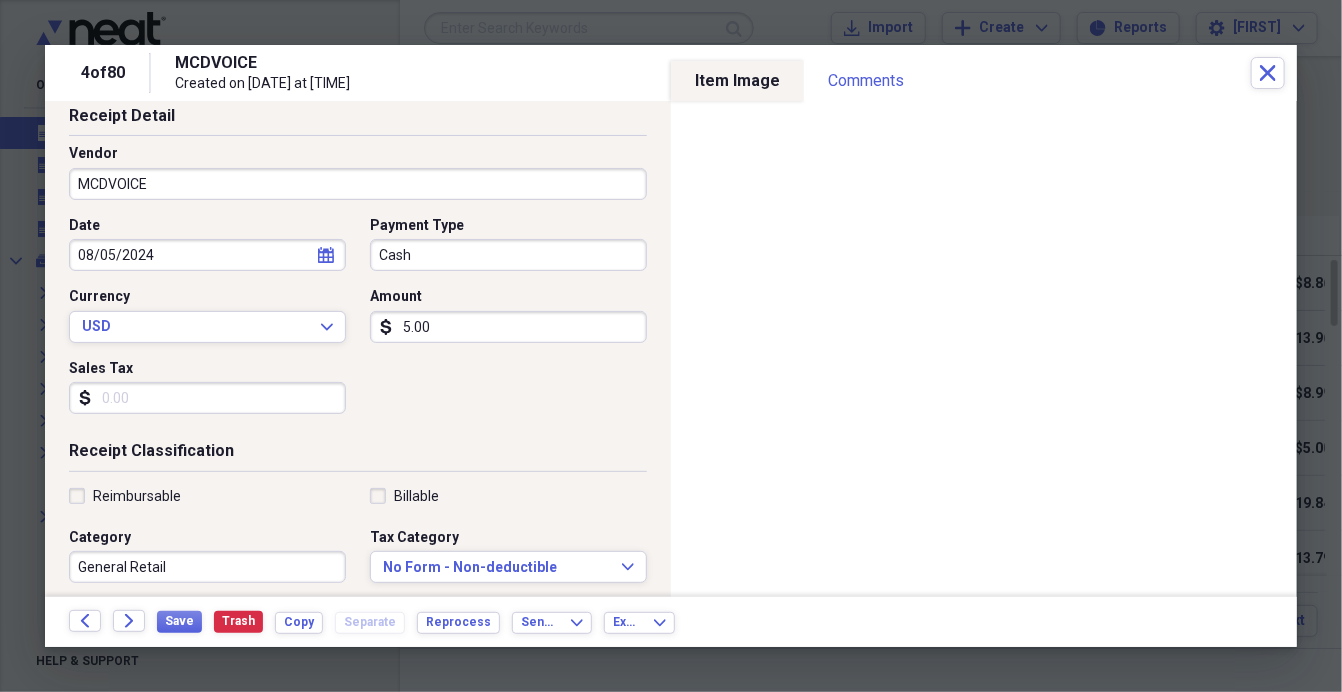 scroll, scrollTop: 103, scrollLeft: 0, axis: vertical 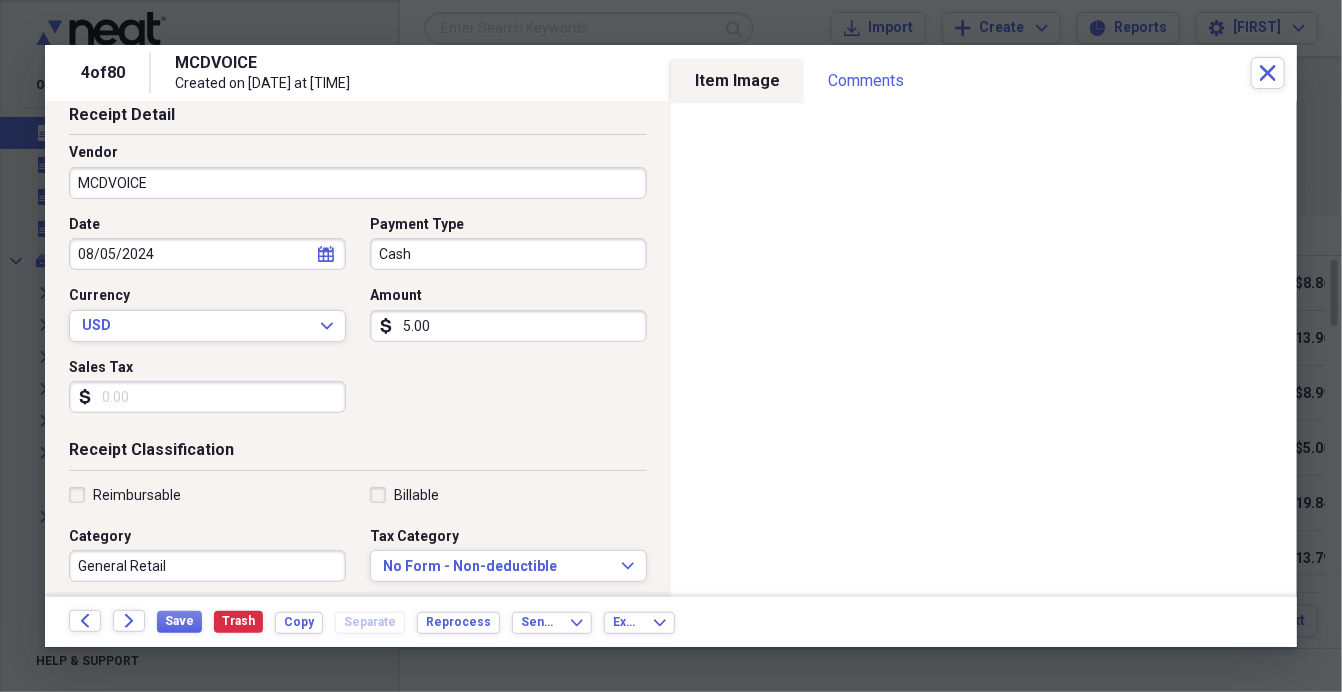 click on "5.00" at bounding box center (508, 326) 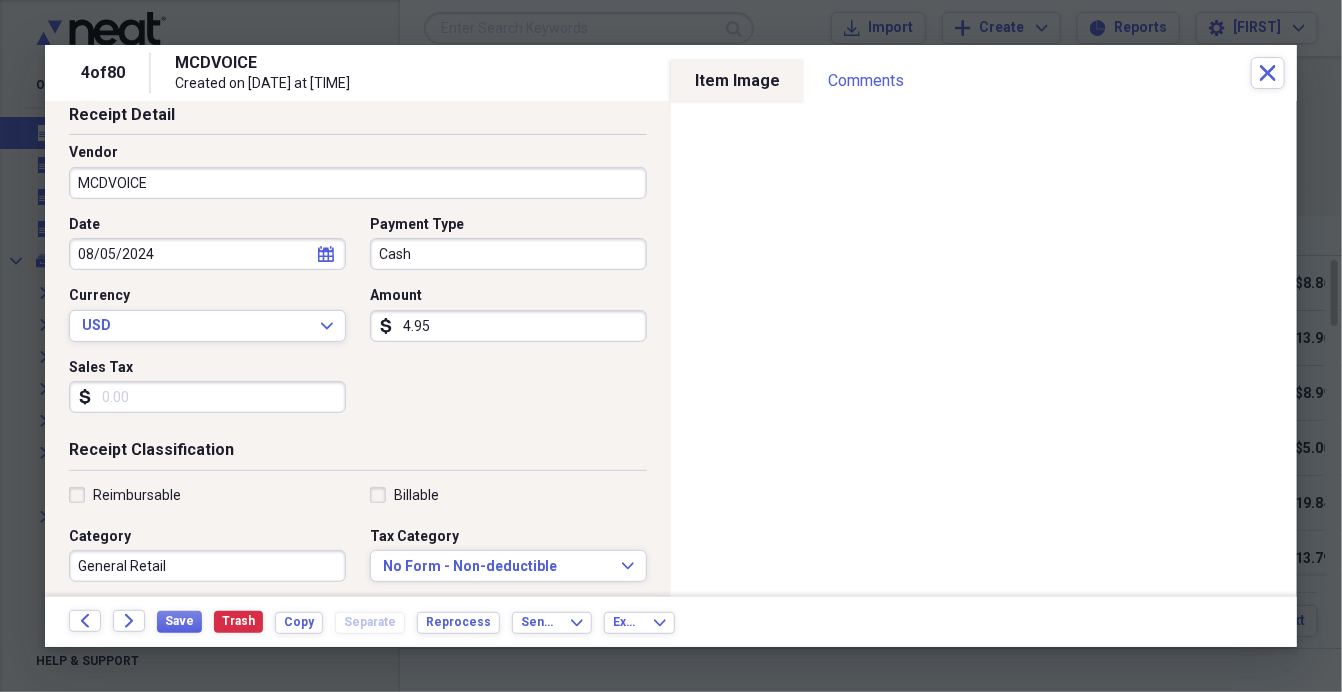 type on "4.95" 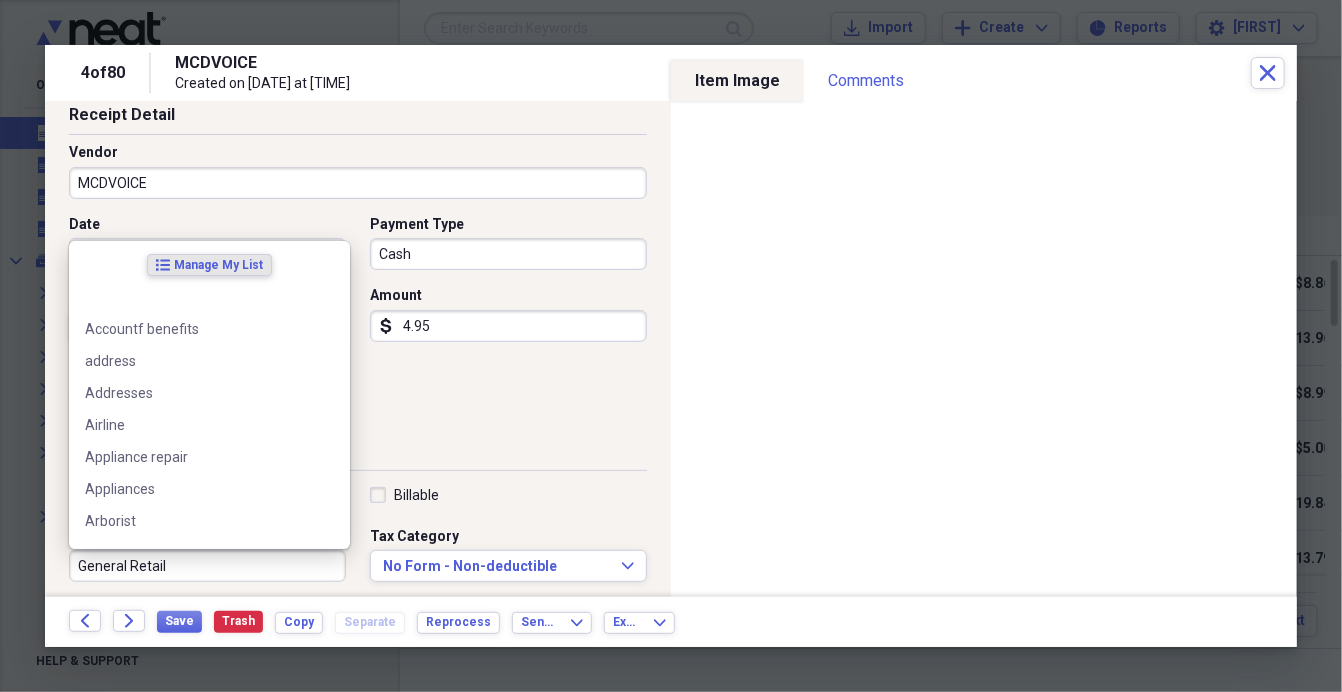 click on "General Retail" at bounding box center [207, 566] 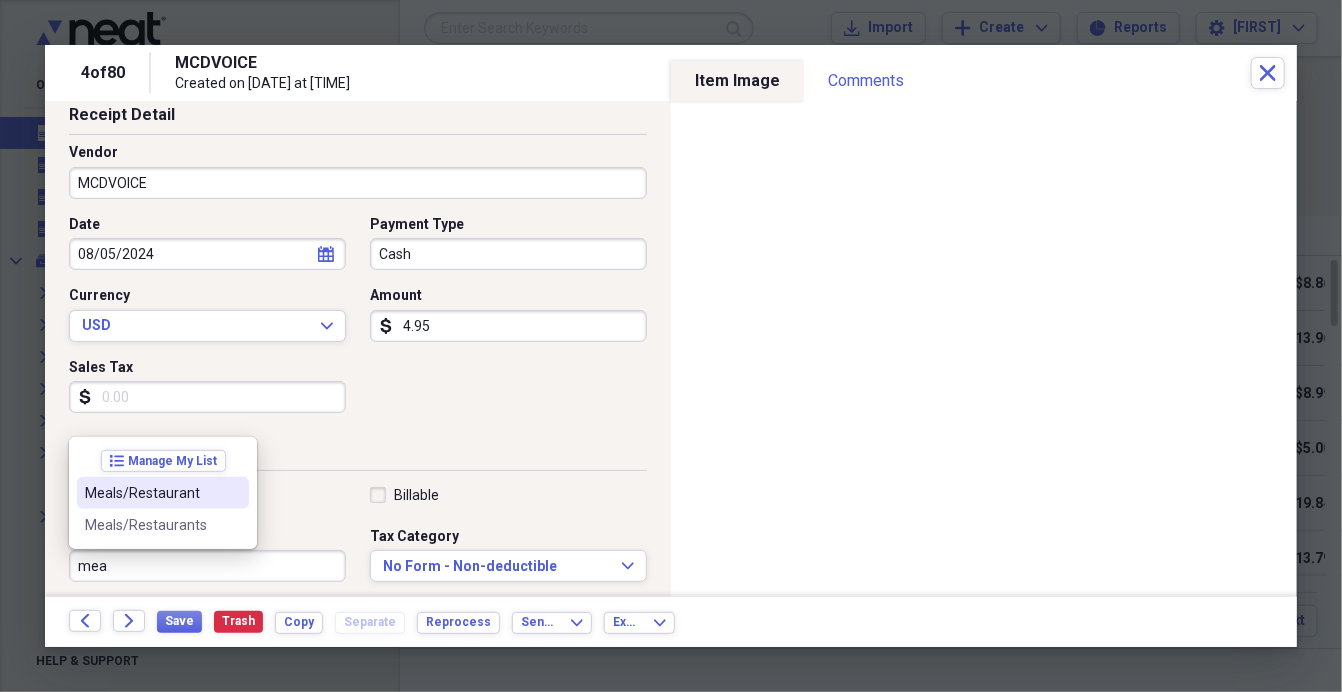 click on "Meals/Restaurant" at bounding box center [151, 493] 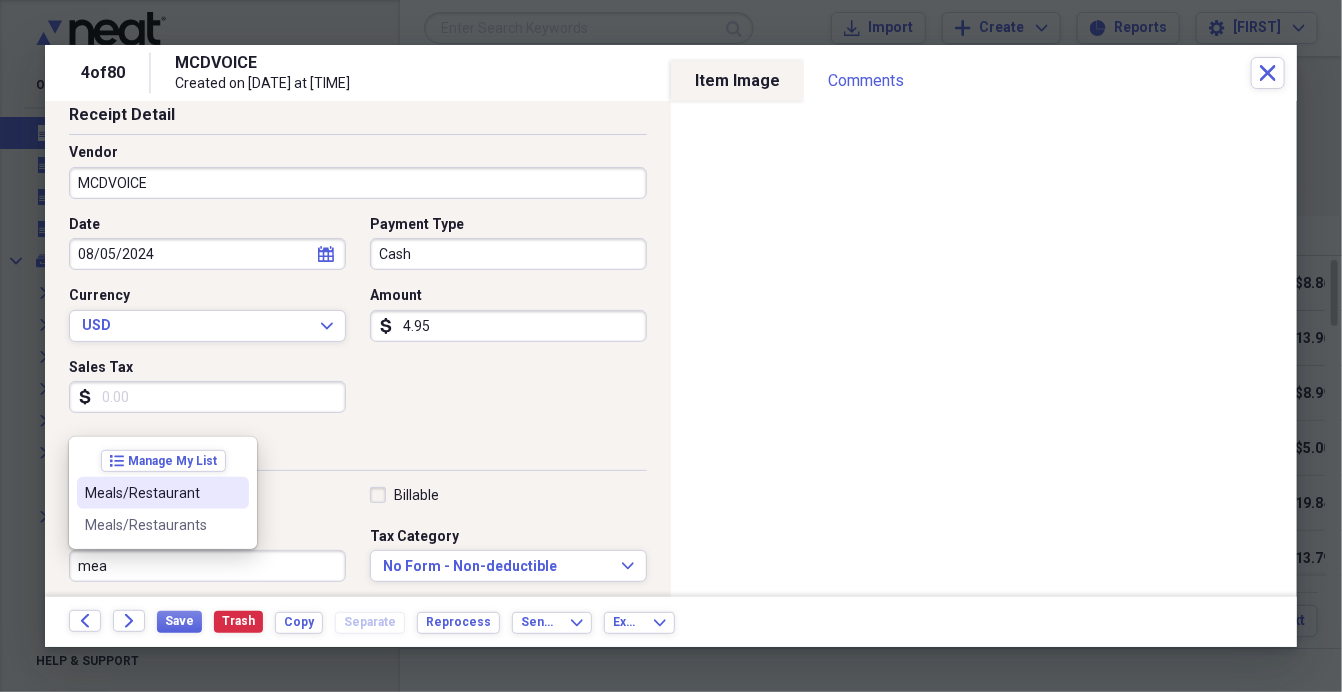 type on "Meals/Restaurant" 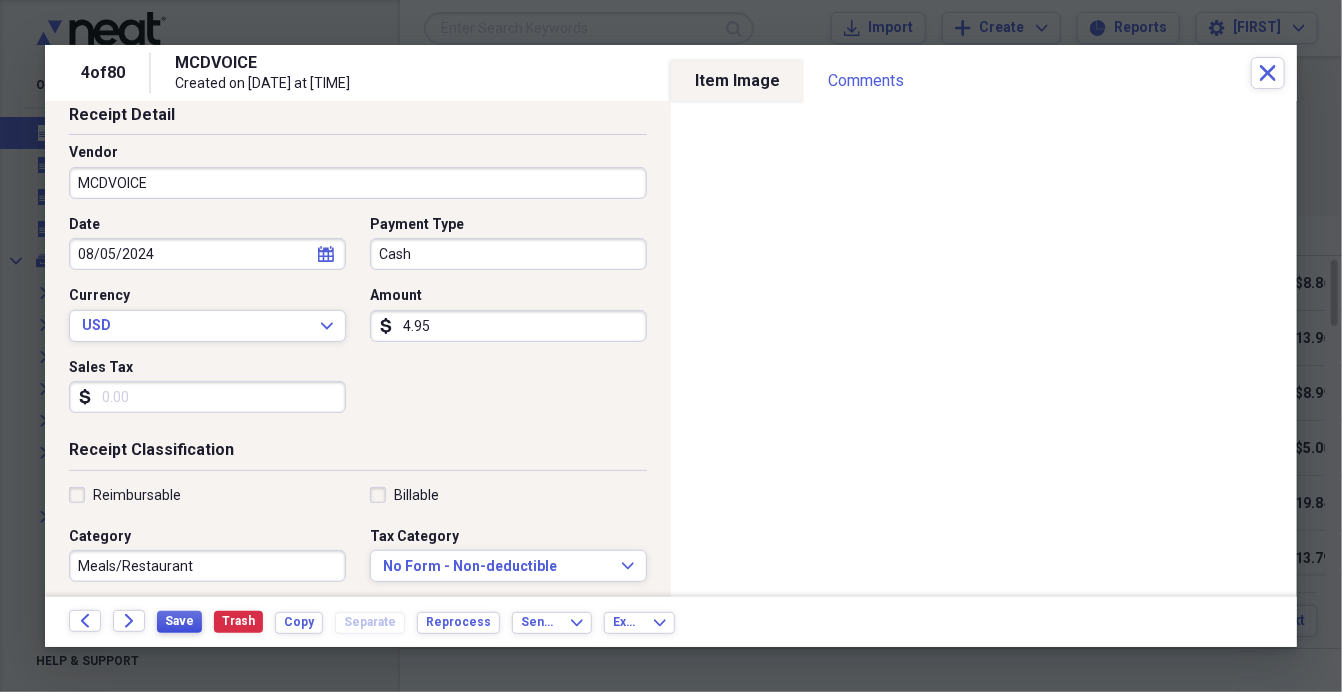 click on "Save" at bounding box center (179, 621) 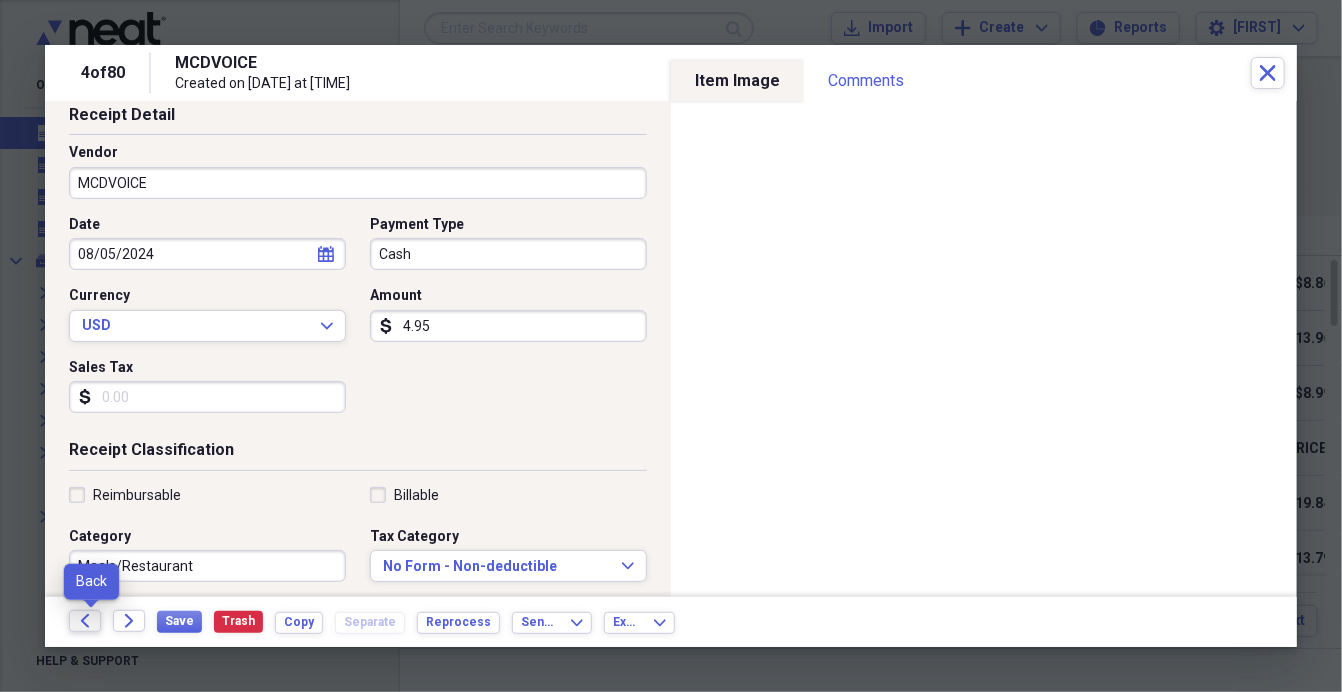 click on "Back" 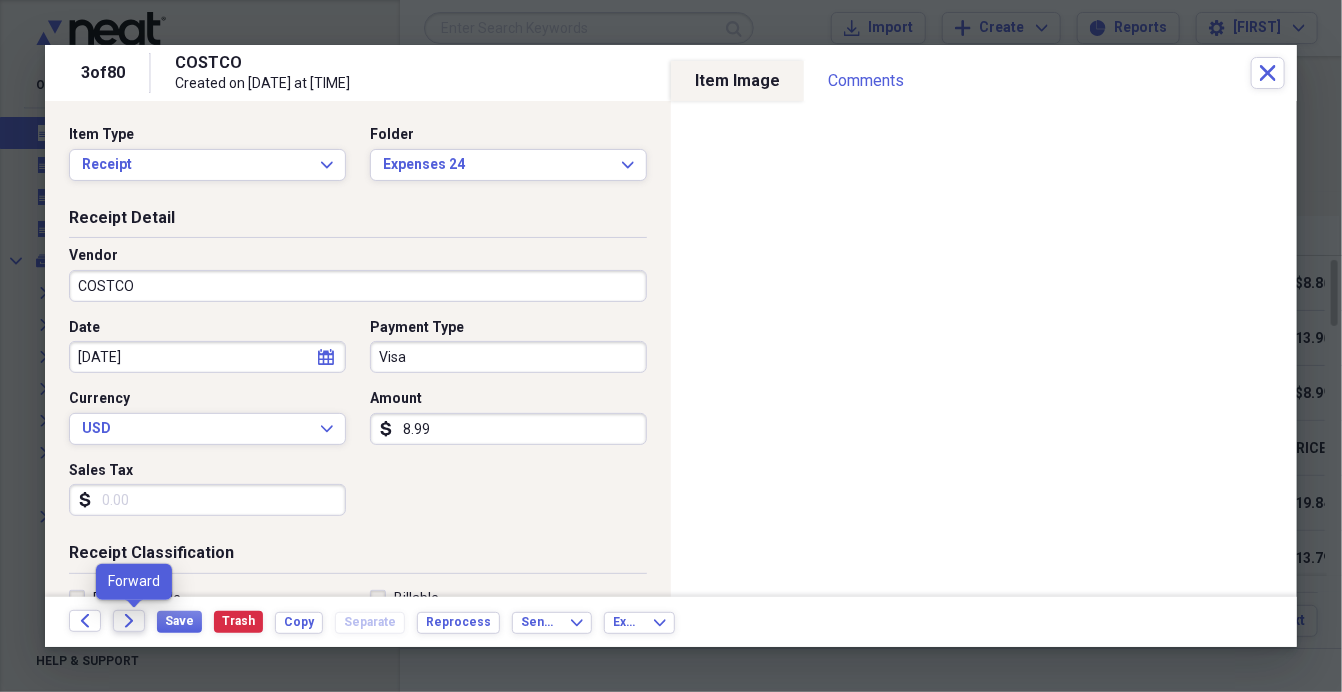click on "Forward" 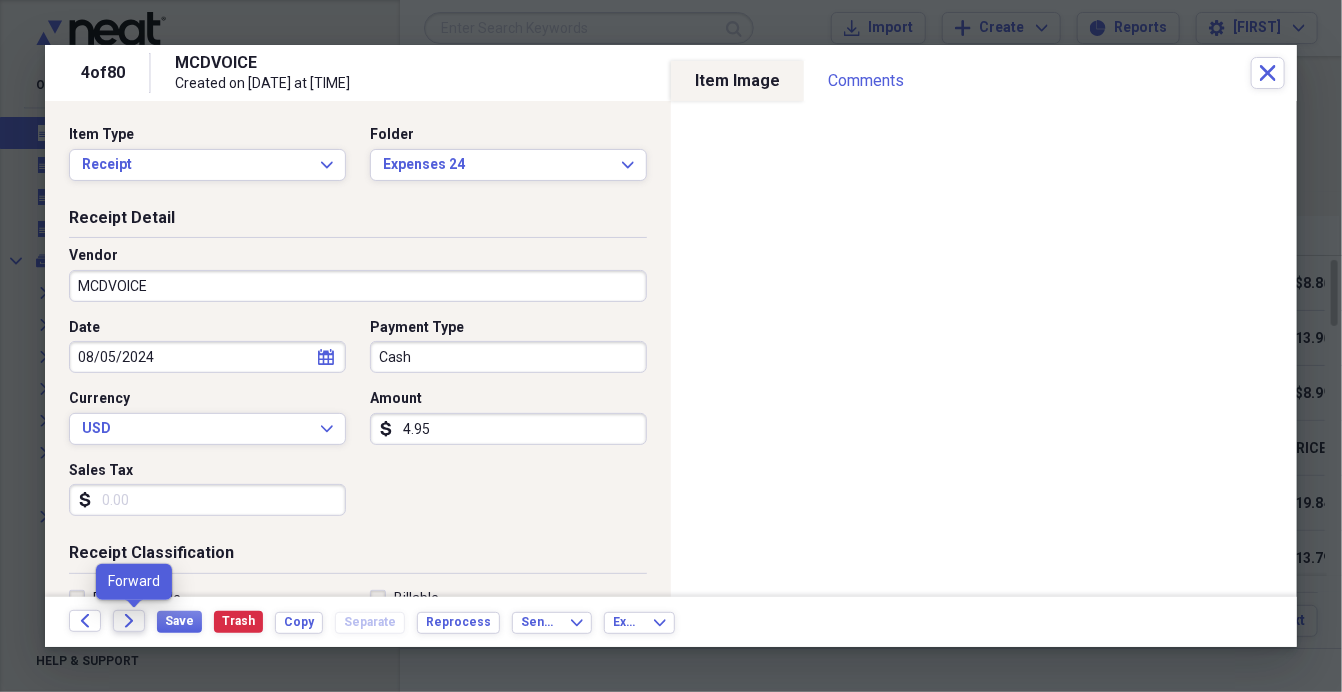 click on "Forward" 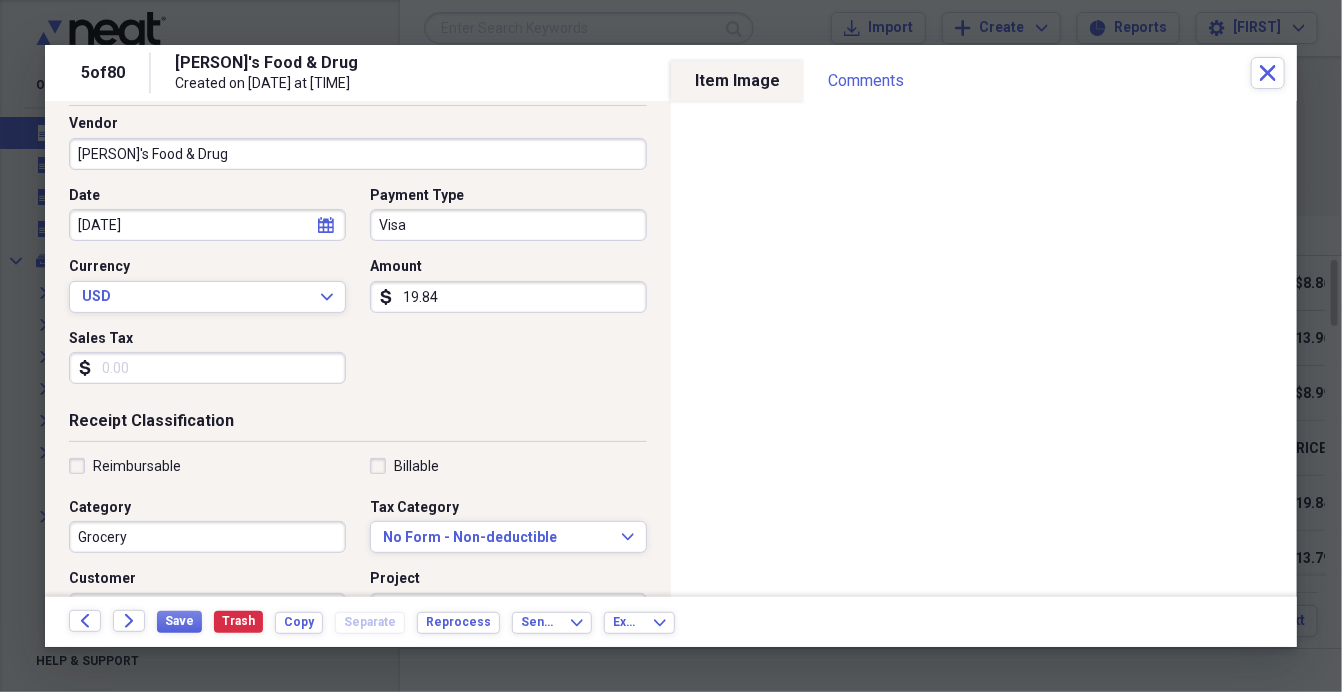 scroll, scrollTop: 212, scrollLeft: 0, axis: vertical 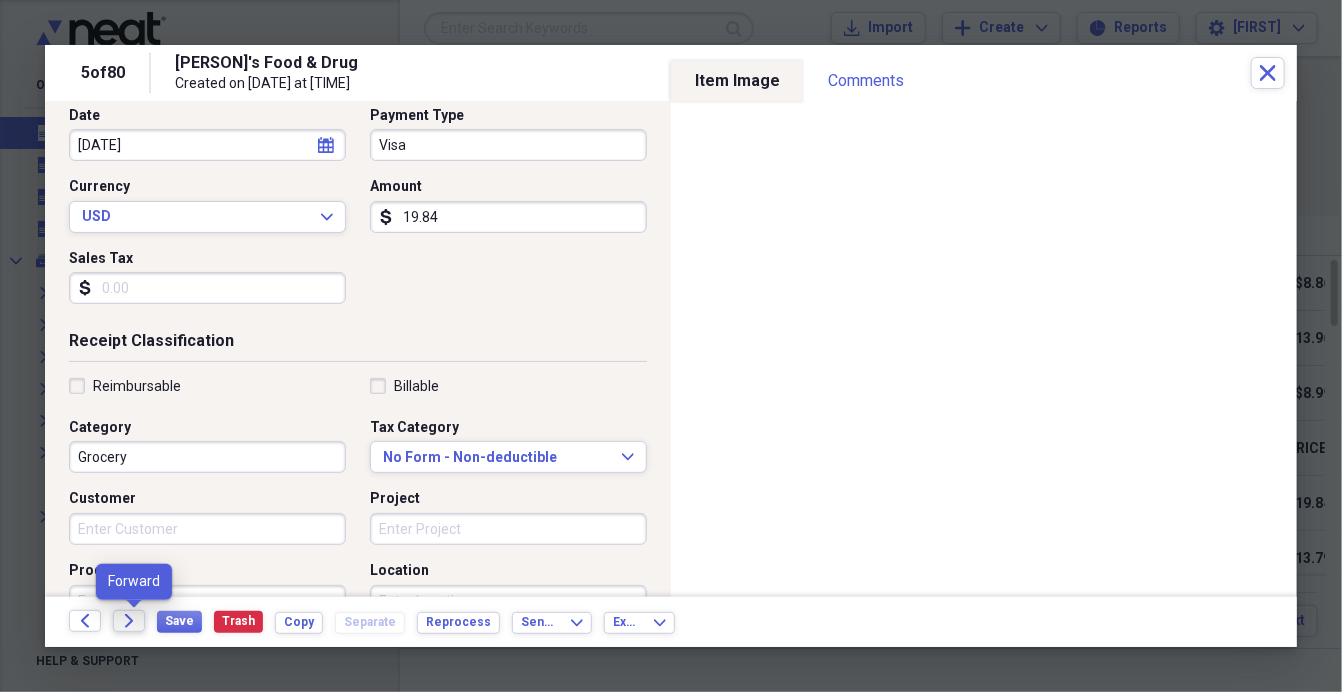 click on "Forward" 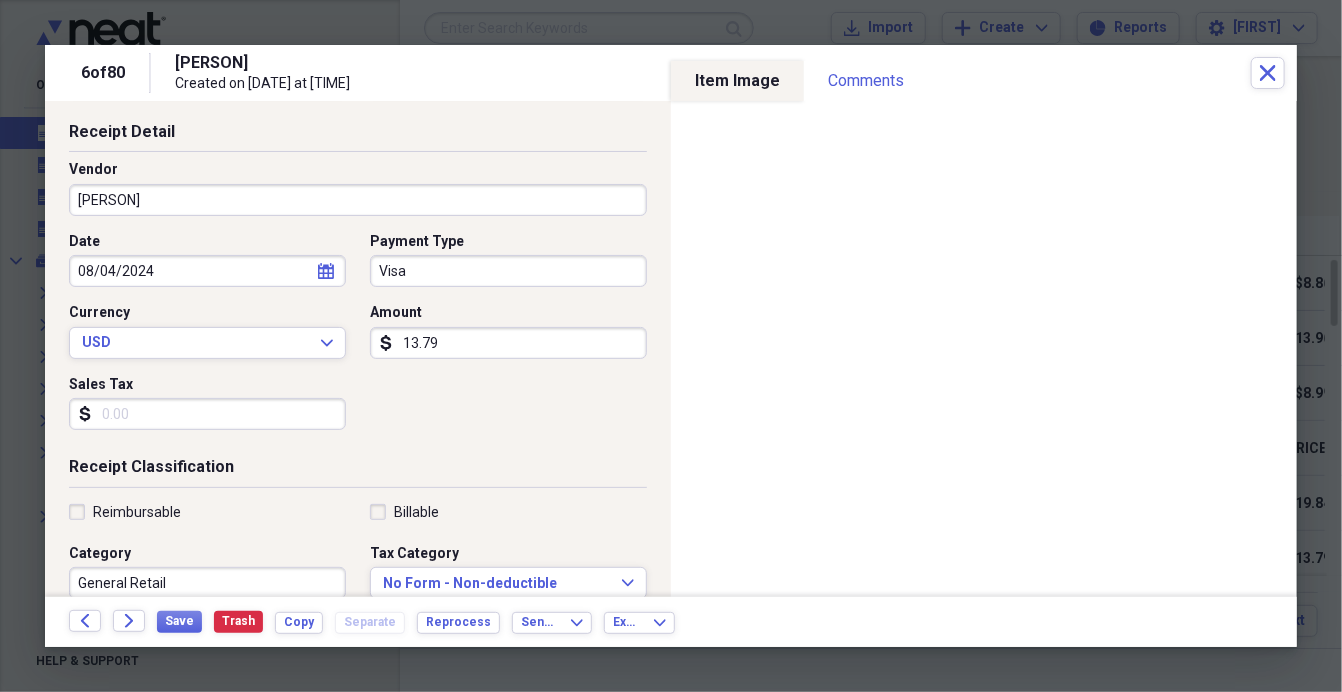 scroll, scrollTop: 143, scrollLeft: 0, axis: vertical 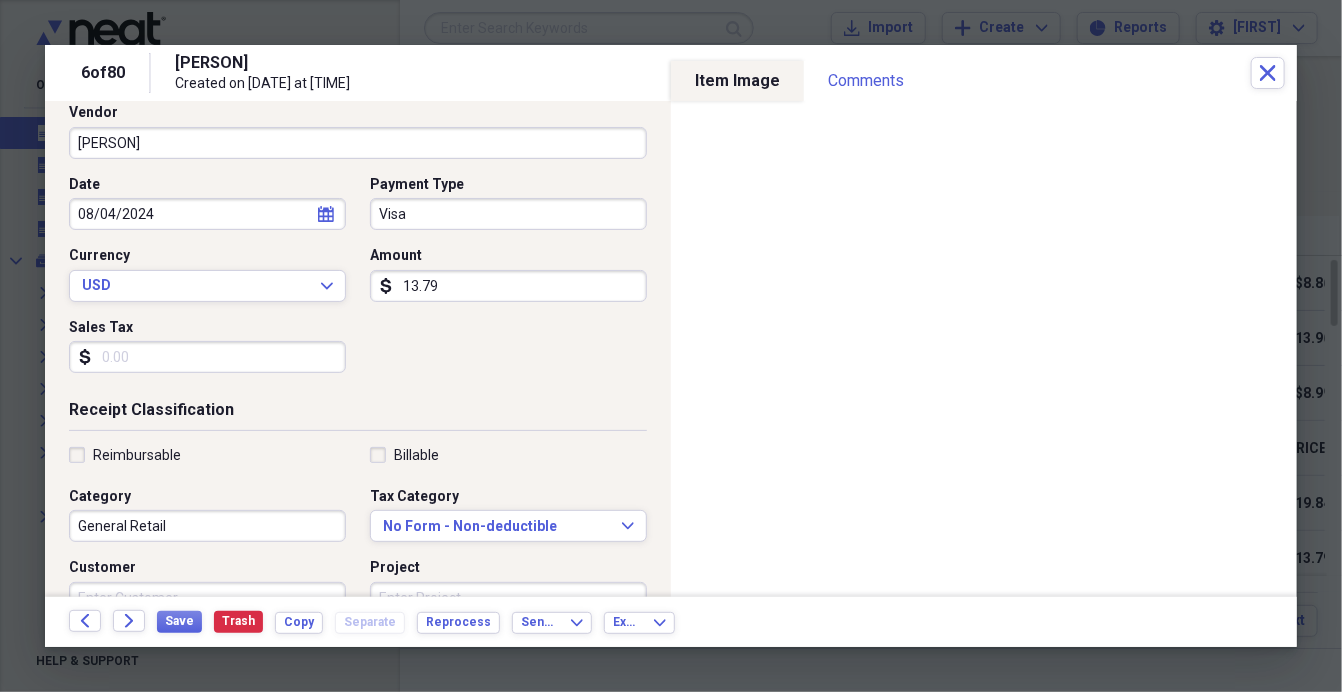 click on "13.79" at bounding box center (508, 286) 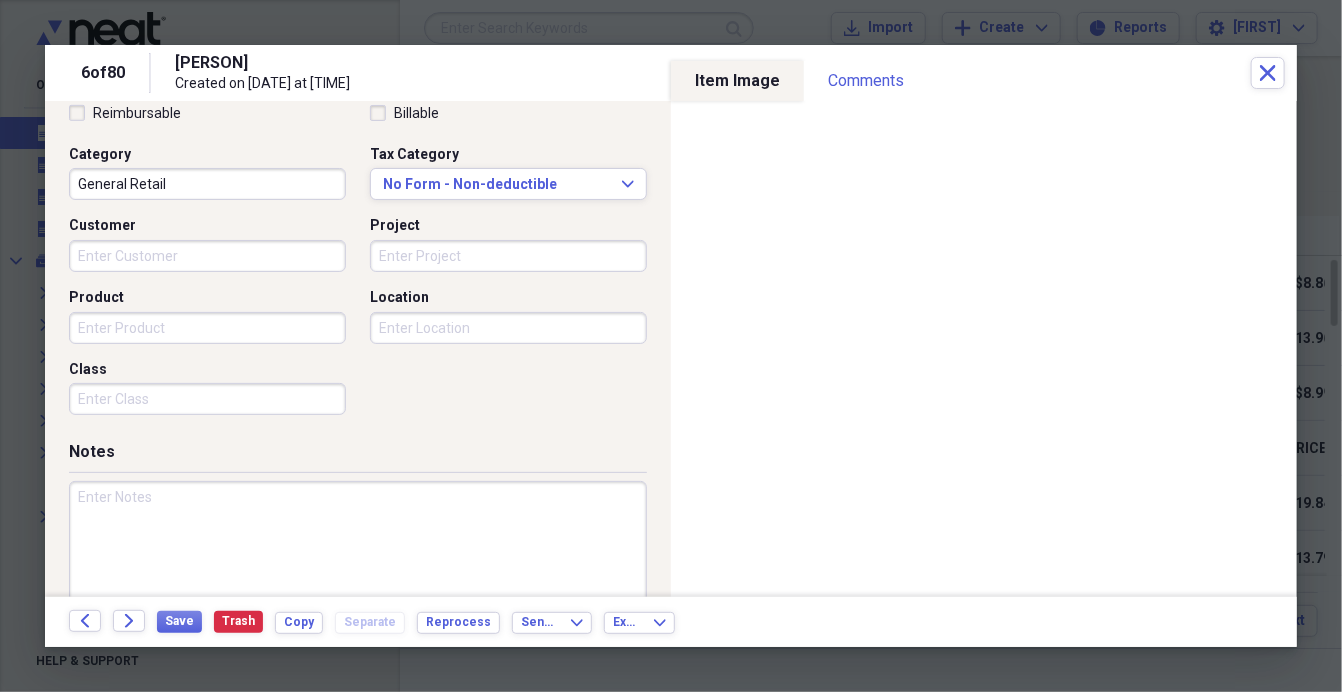 scroll, scrollTop: 30, scrollLeft: 0, axis: vertical 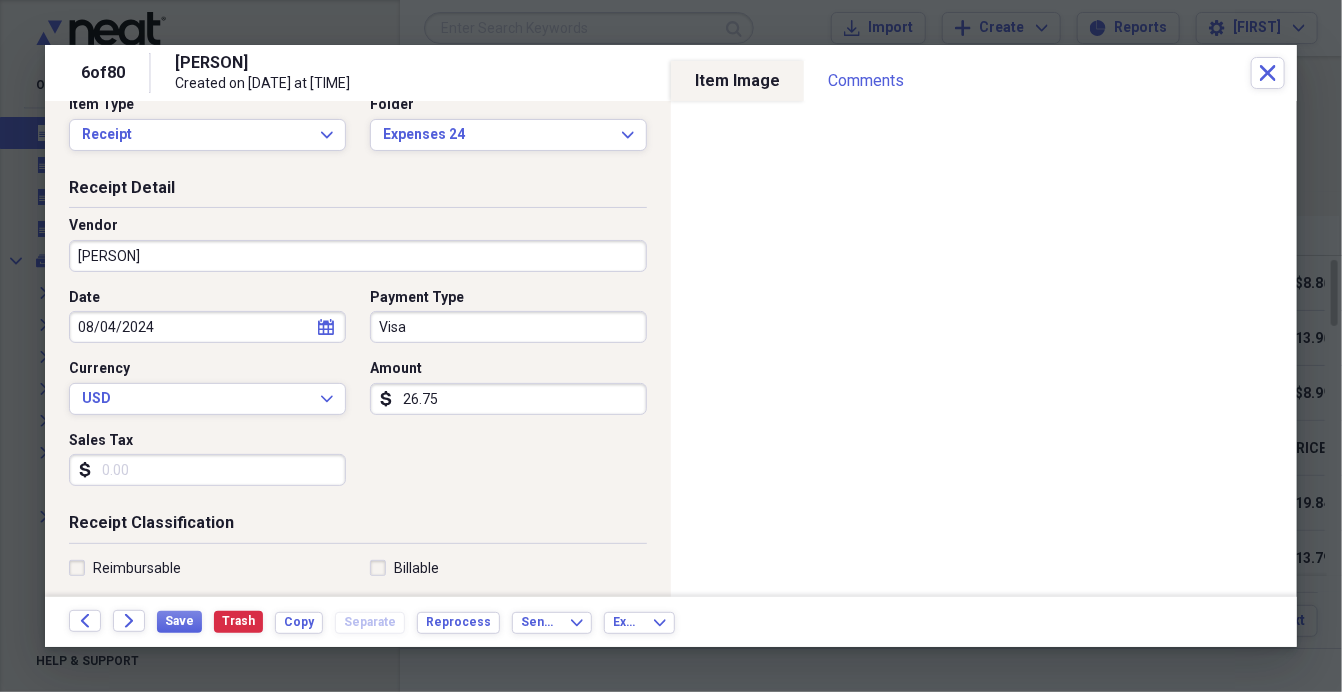 type on "26.75" 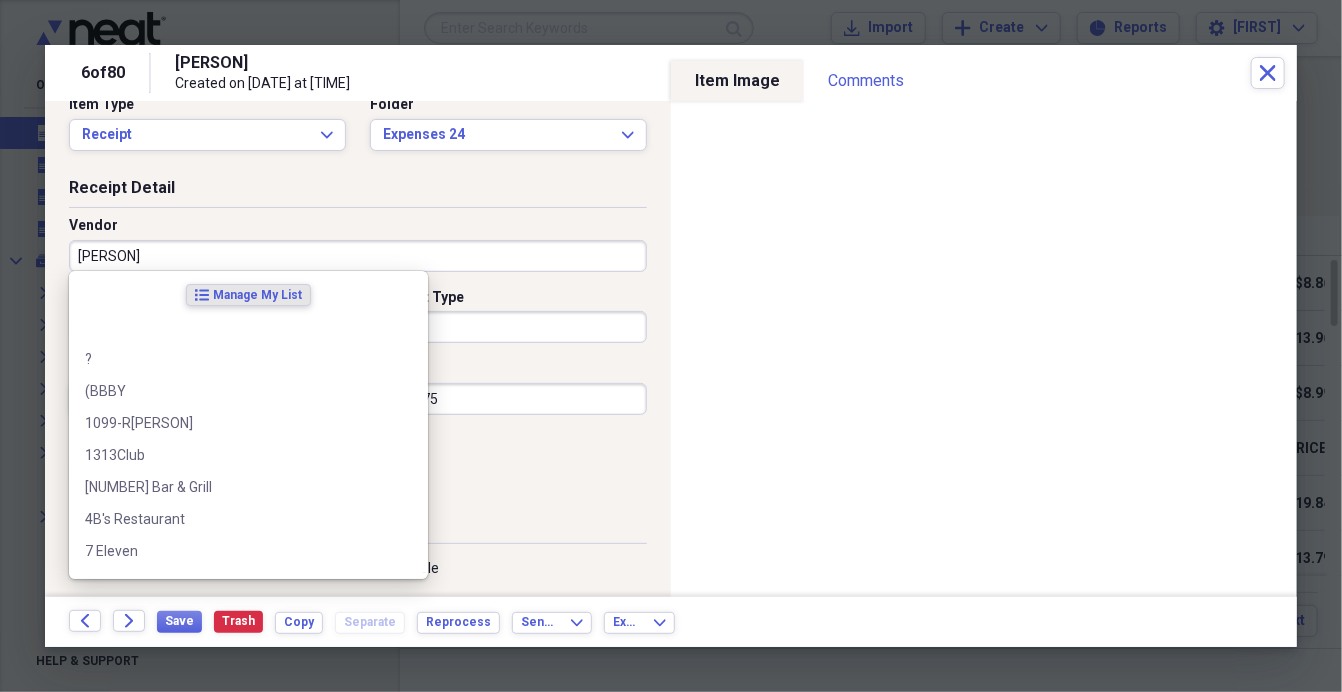 click on "[PERSON]" at bounding box center (358, 256) 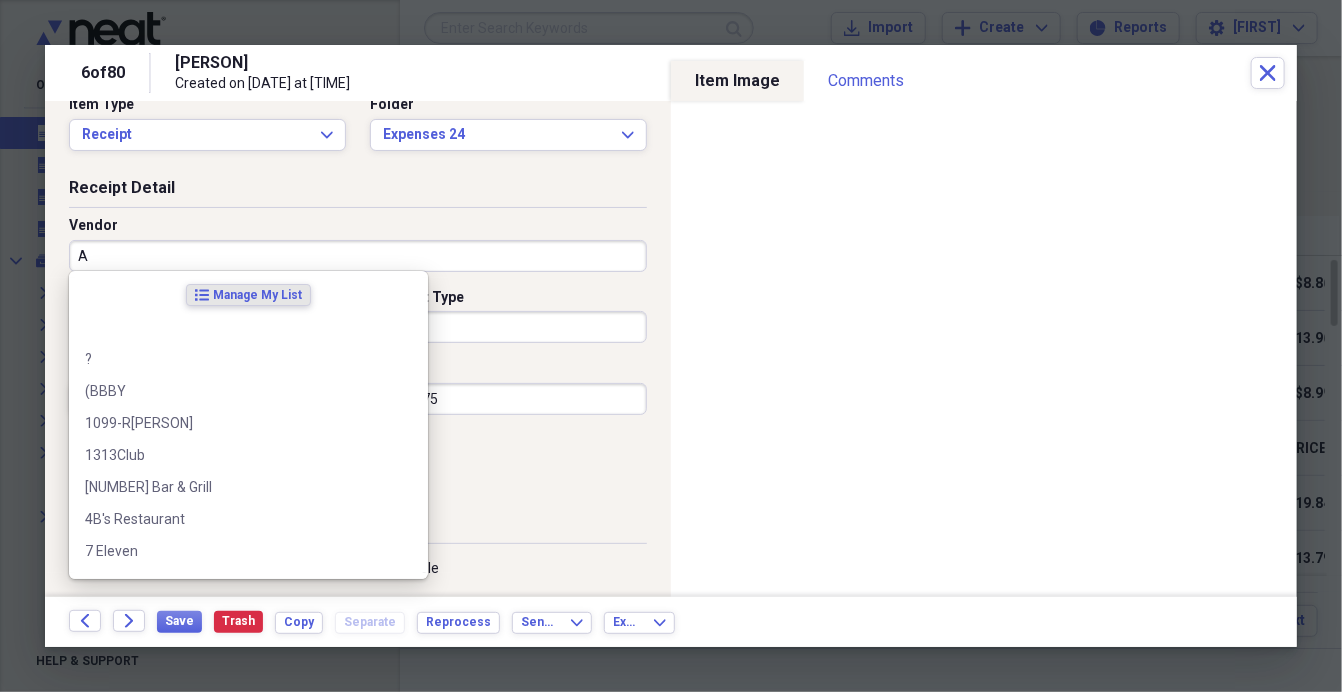 click on "A" at bounding box center [358, 256] 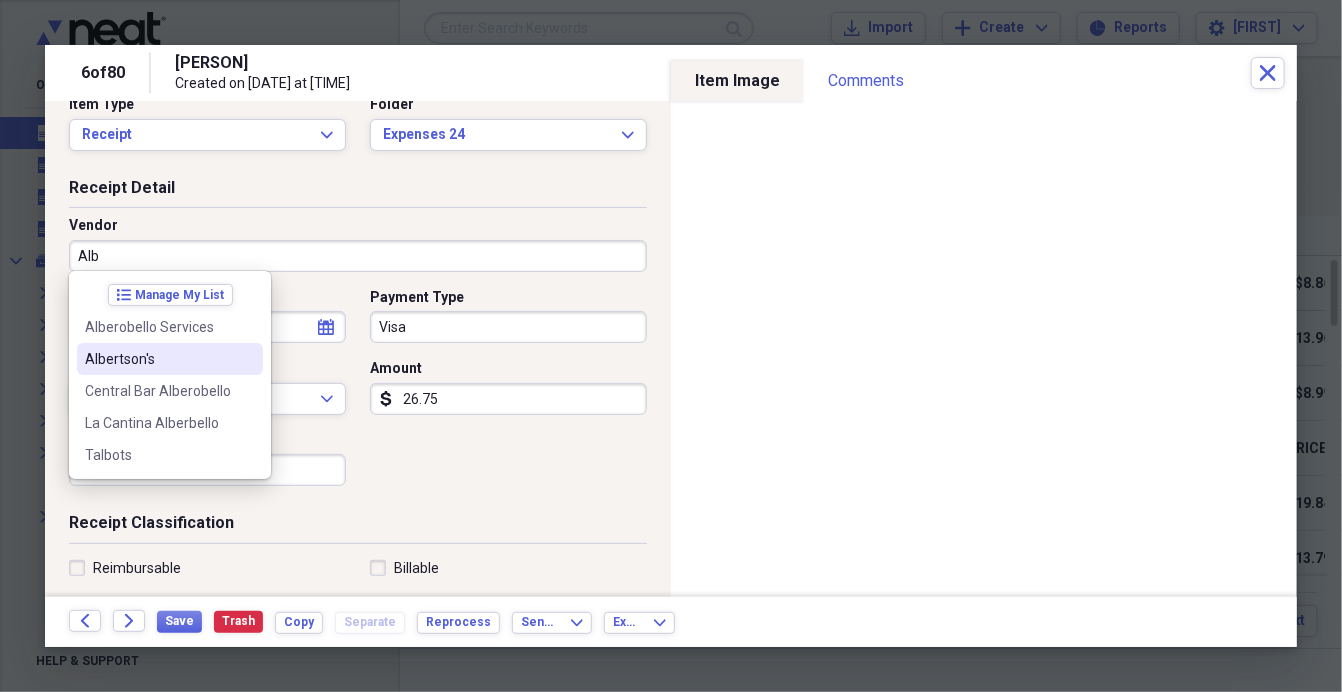 click on "Albertson's" at bounding box center [158, 359] 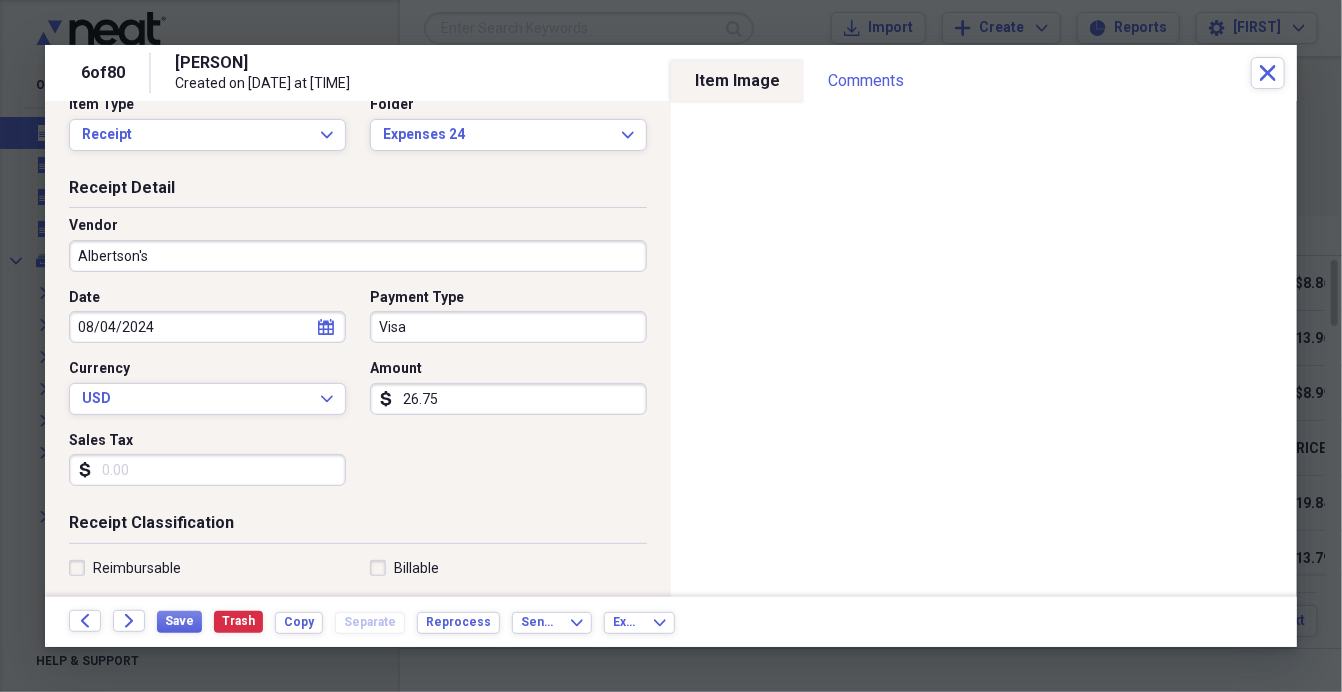 type on "Grocery" 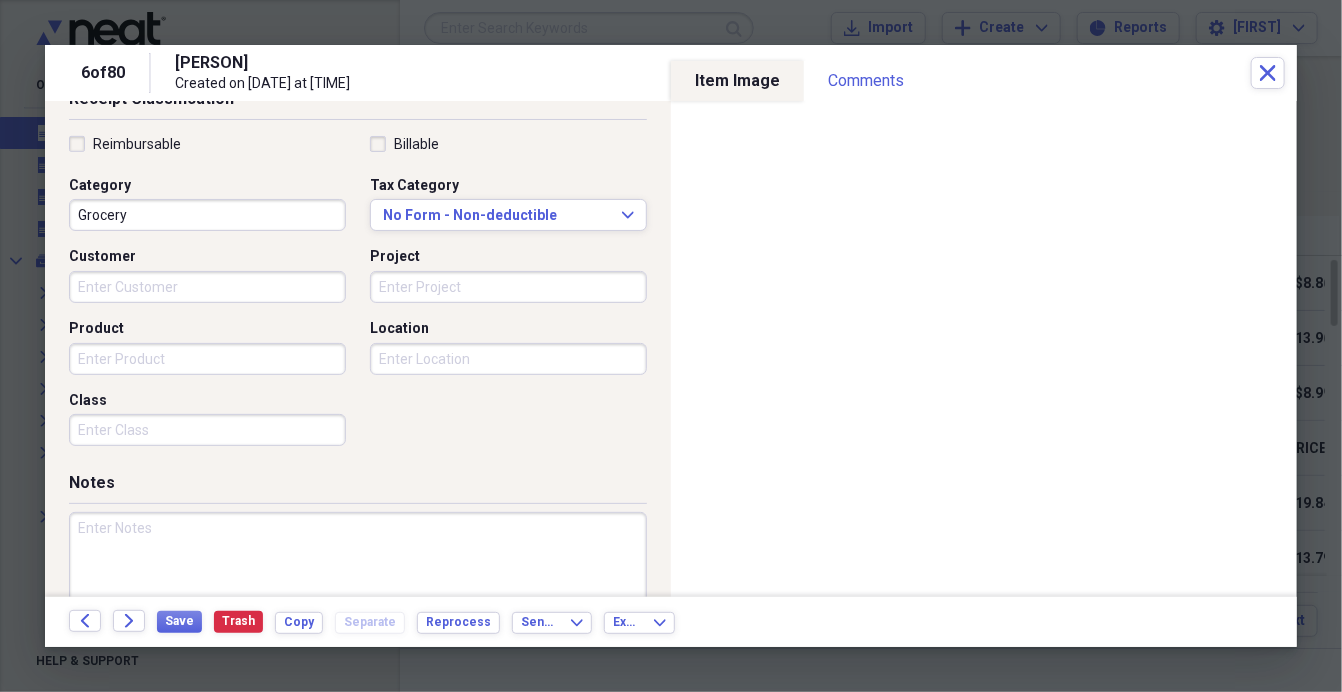 scroll, scrollTop: 453, scrollLeft: 0, axis: vertical 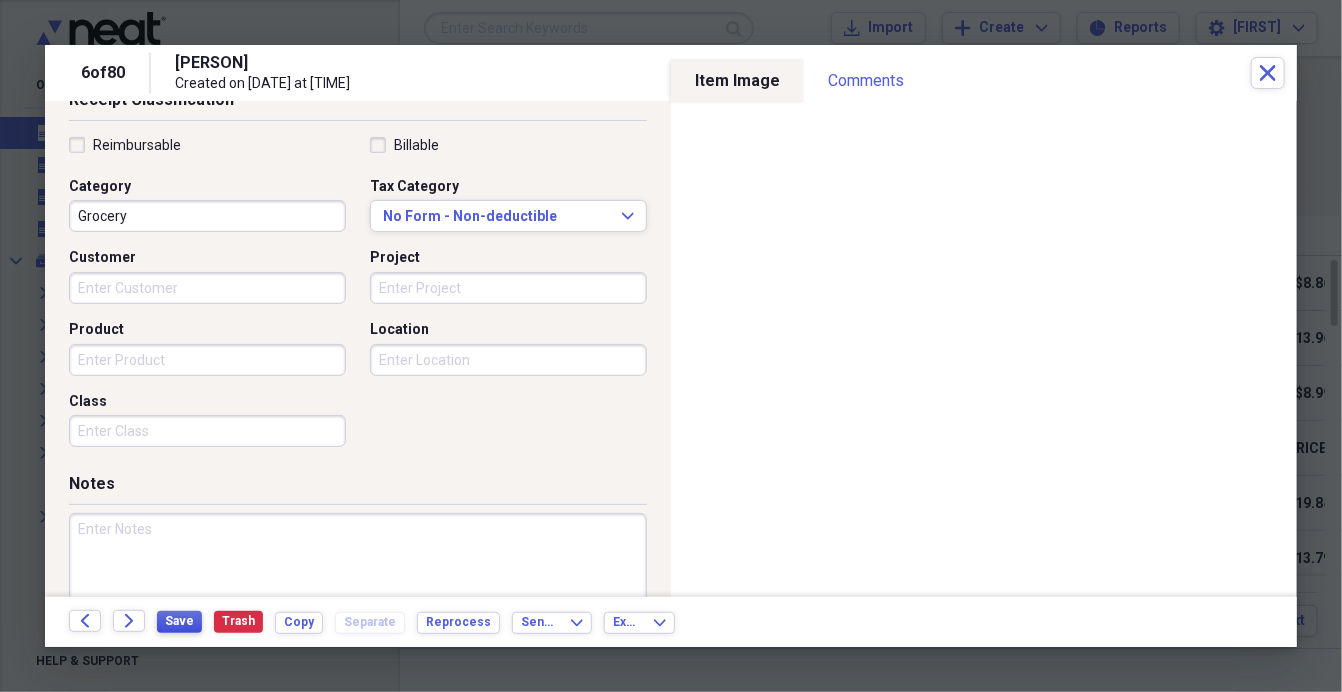 click on "Save" at bounding box center [179, 621] 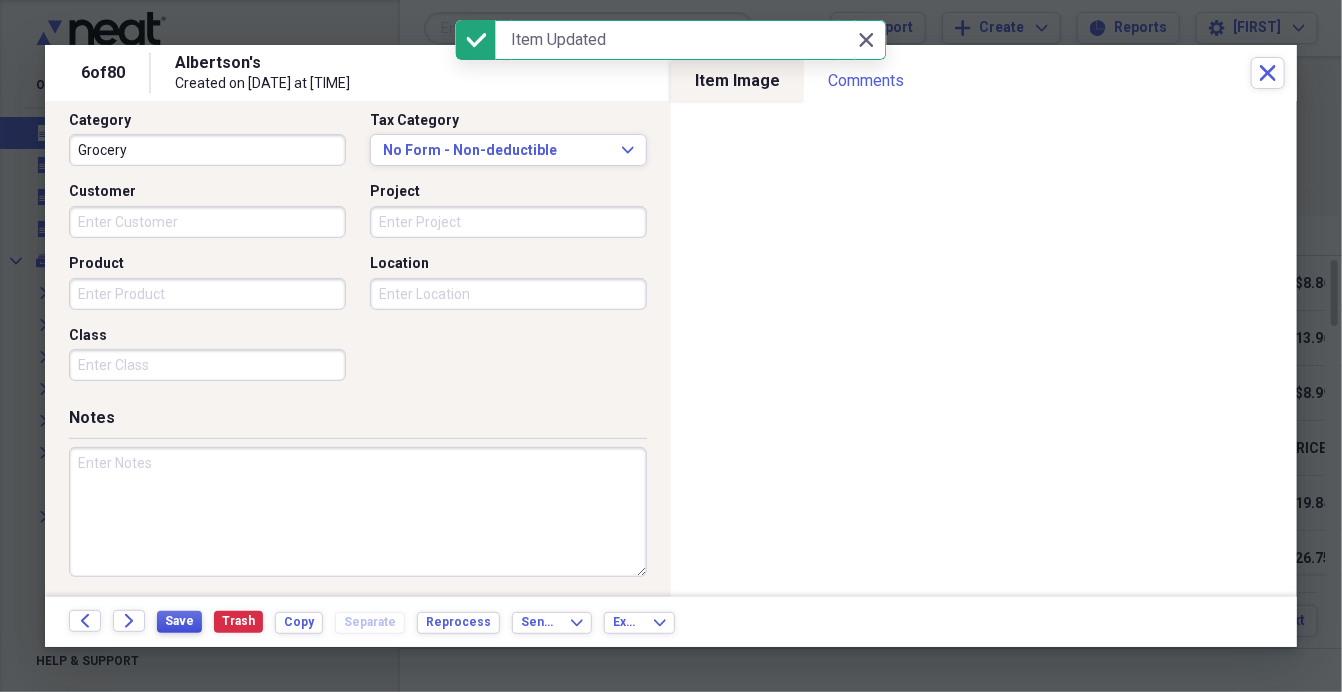 scroll, scrollTop: 522, scrollLeft: 0, axis: vertical 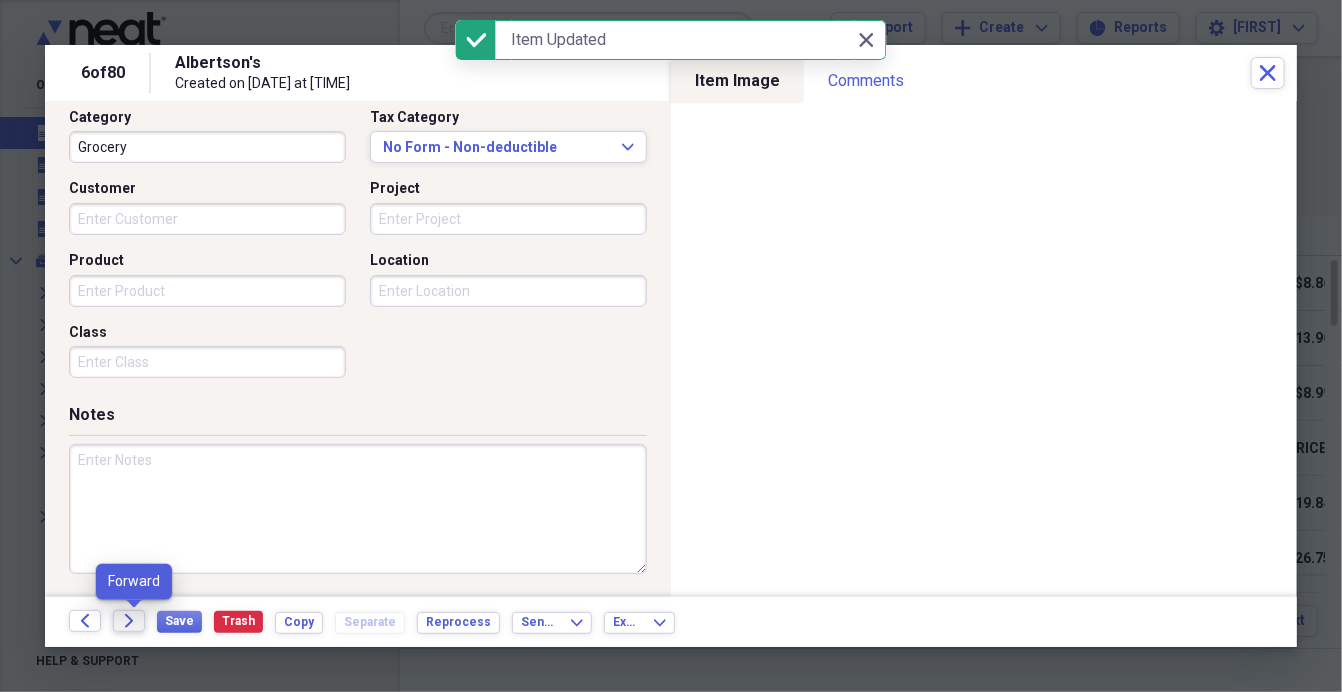 click on "Forward" 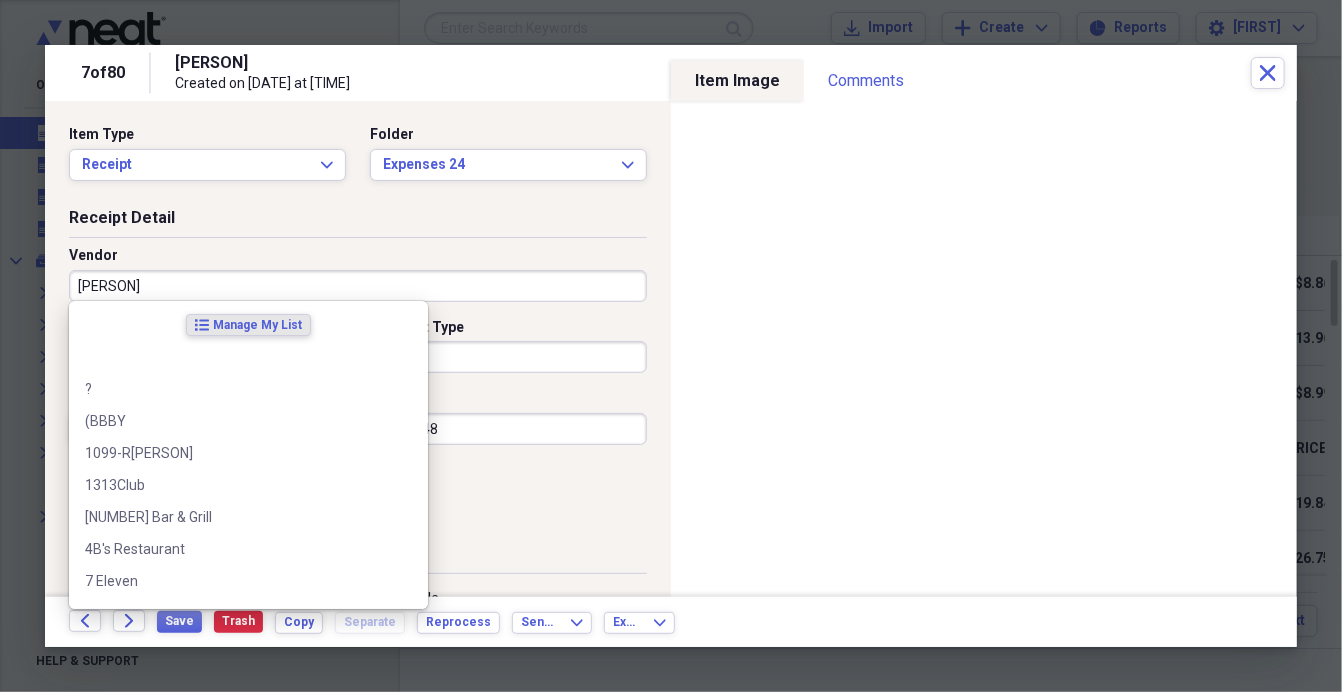 click on "[PERSON]" at bounding box center [358, 286] 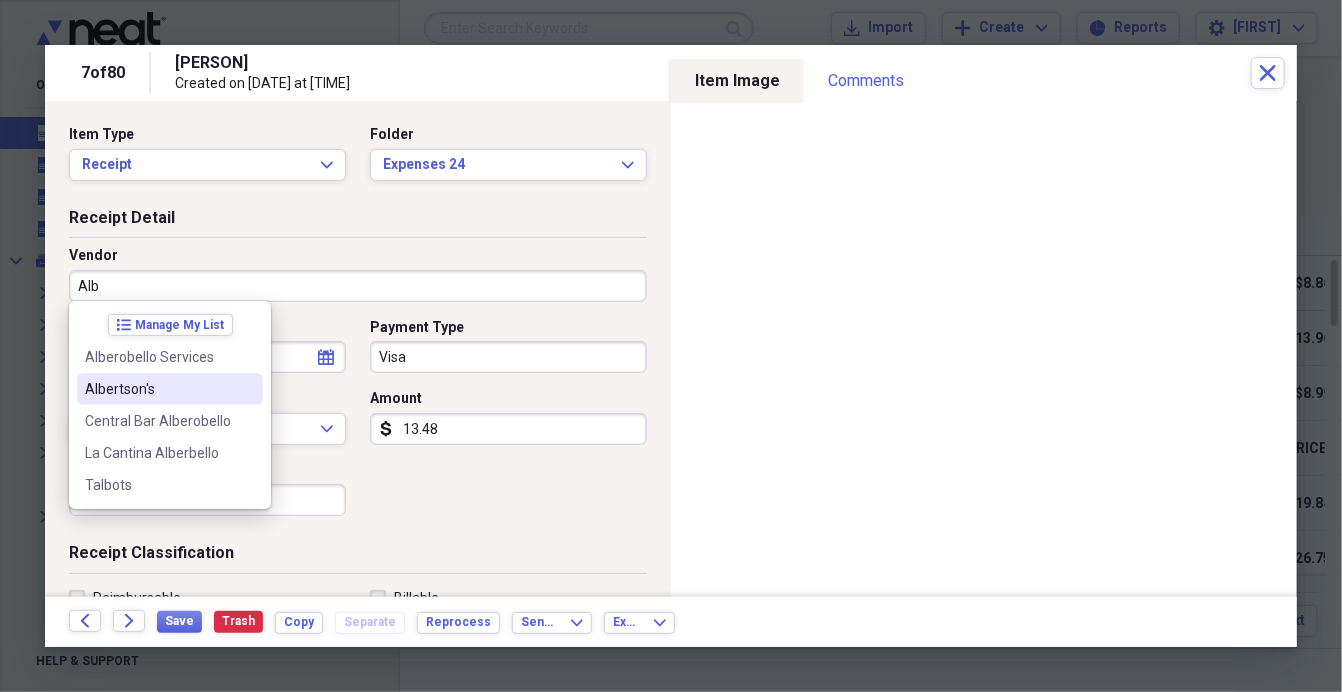 click on "Albertson's" at bounding box center [158, 389] 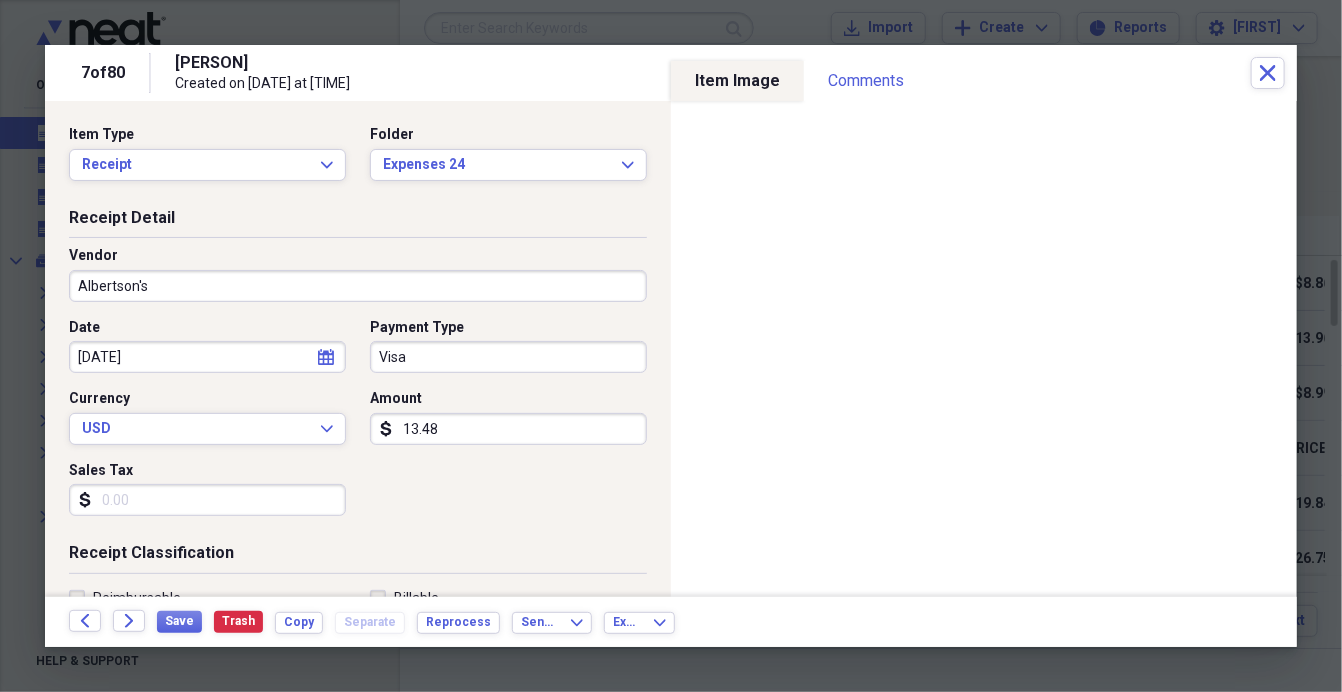 type on "Grocery" 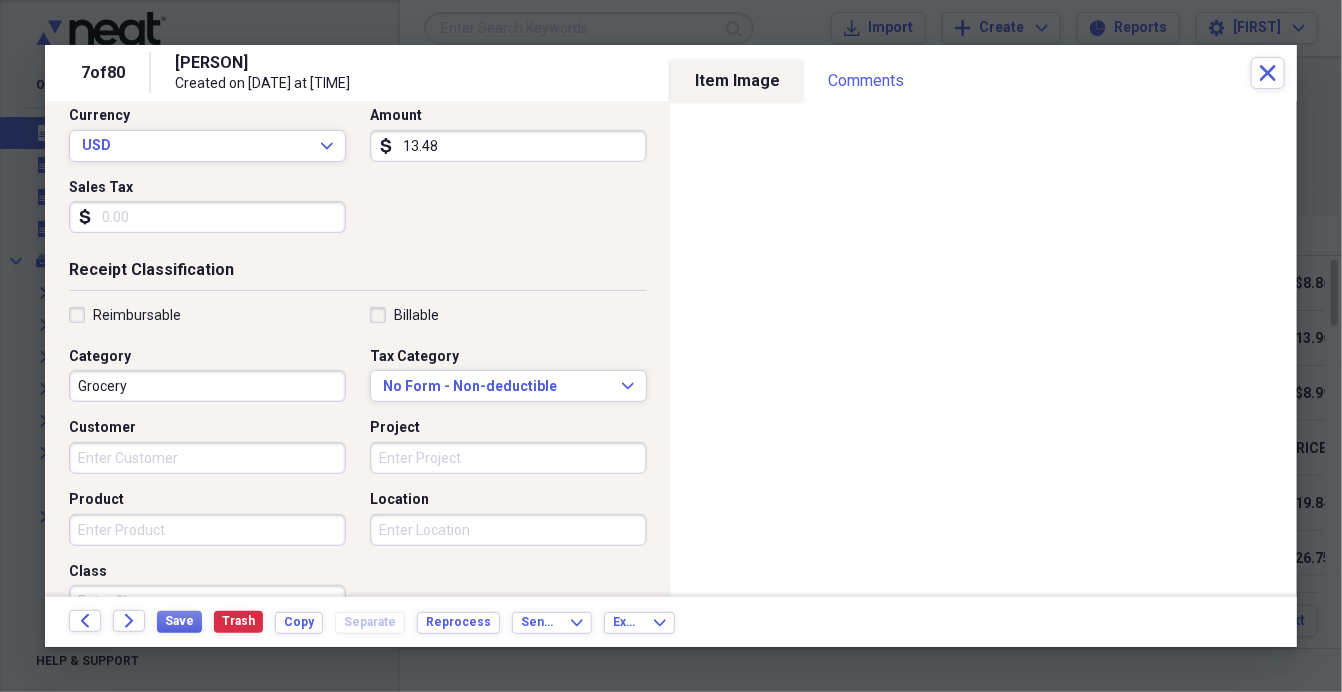 scroll, scrollTop: 295, scrollLeft: 0, axis: vertical 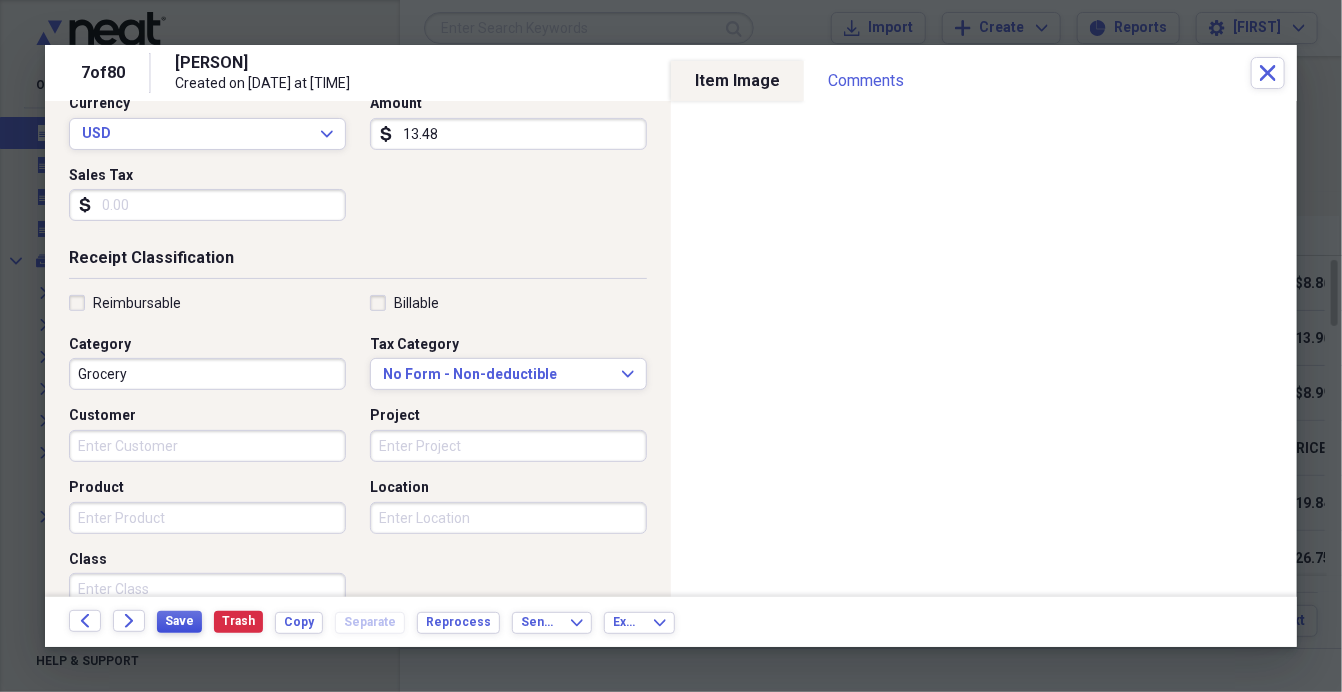 click on "Save" at bounding box center [179, 621] 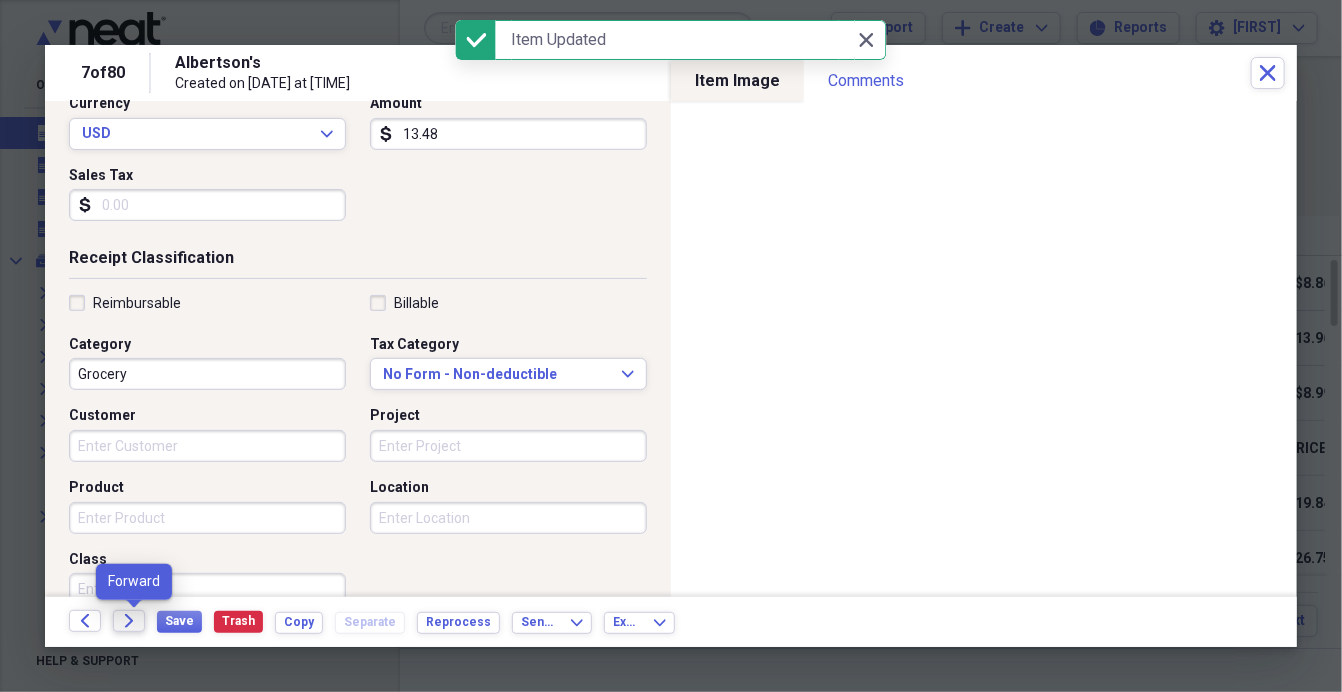 click on "Forward" 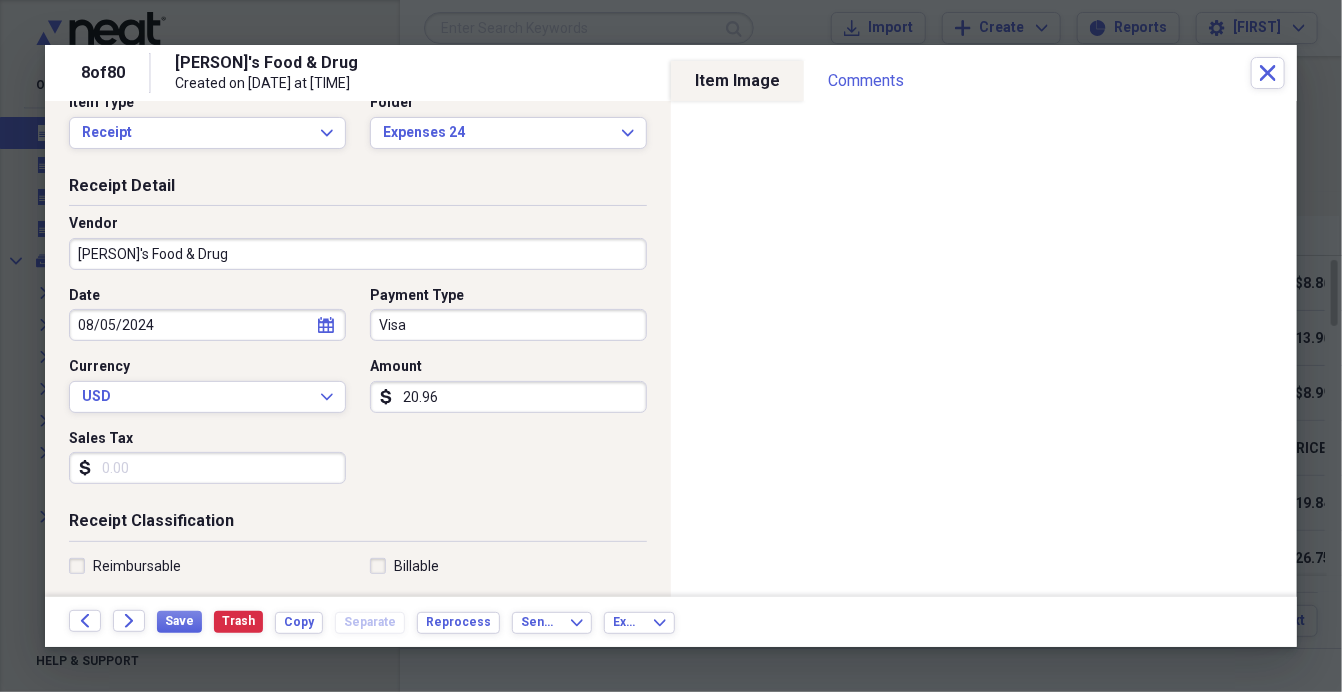 scroll, scrollTop: 0, scrollLeft: 0, axis: both 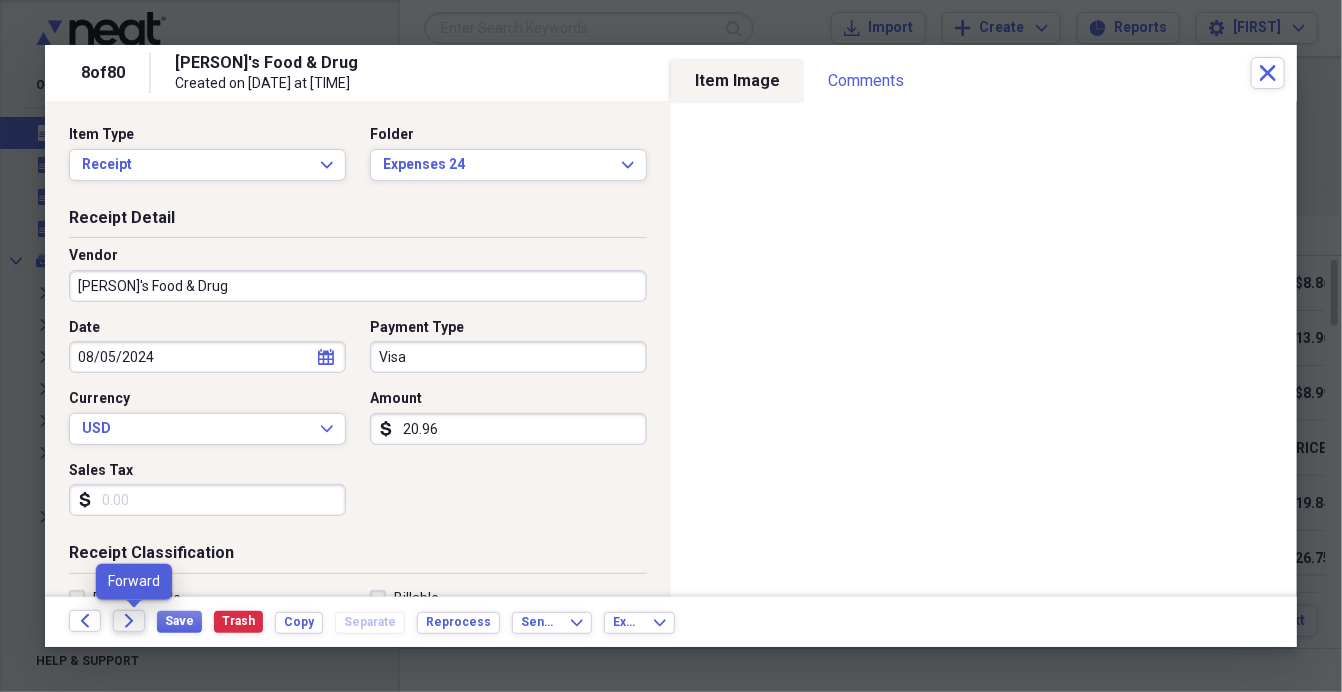 click on "Forward" 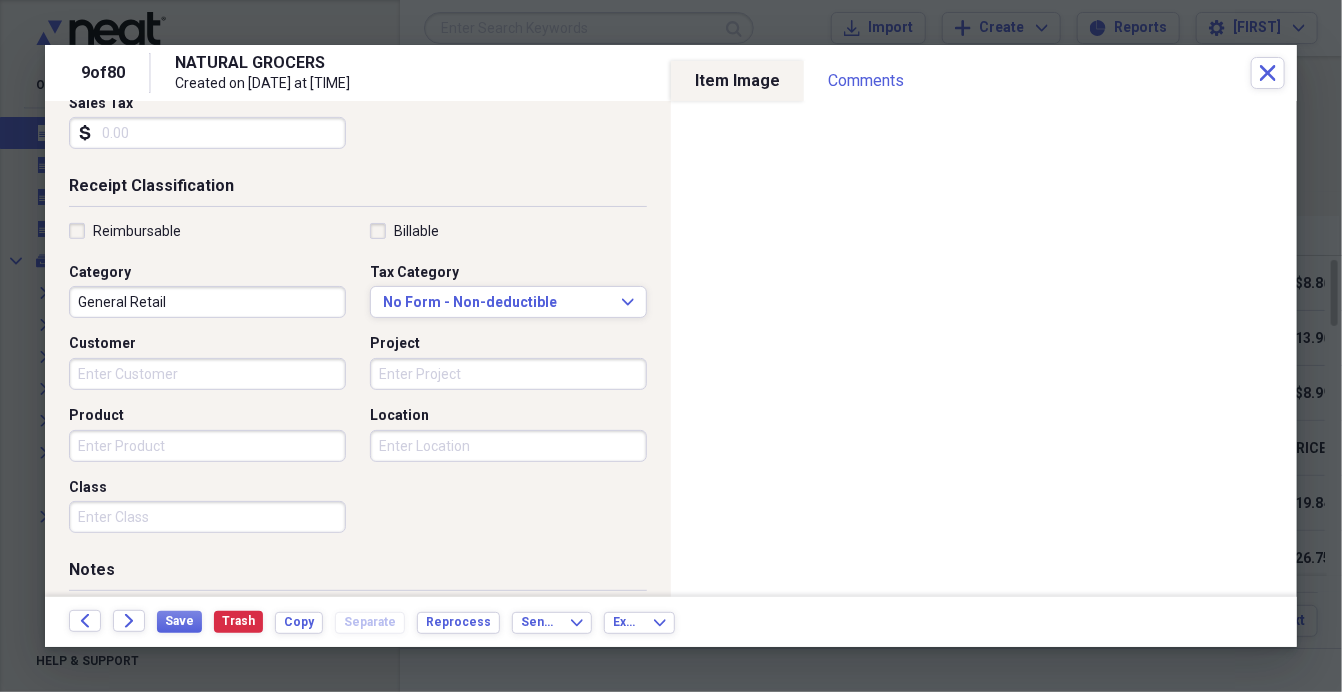 scroll, scrollTop: 0, scrollLeft: 0, axis: both 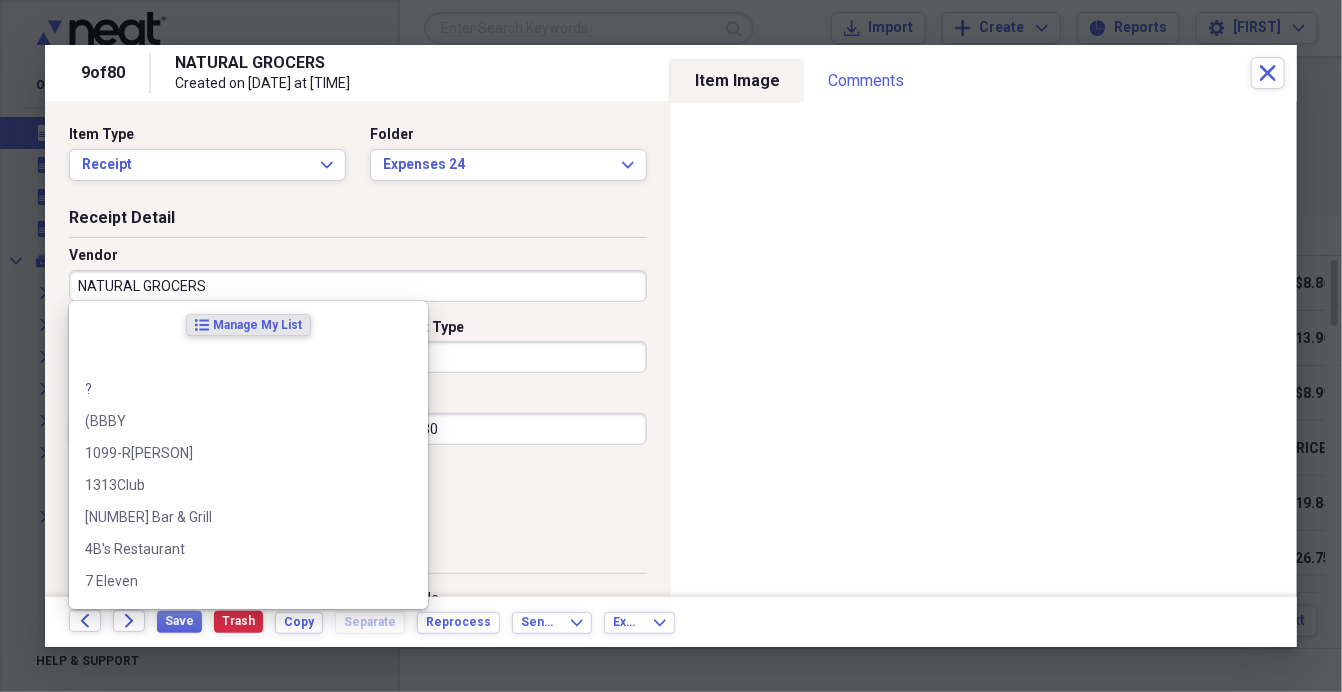 click on "NATURAL GROCERS" at bounding box center (358, 286) 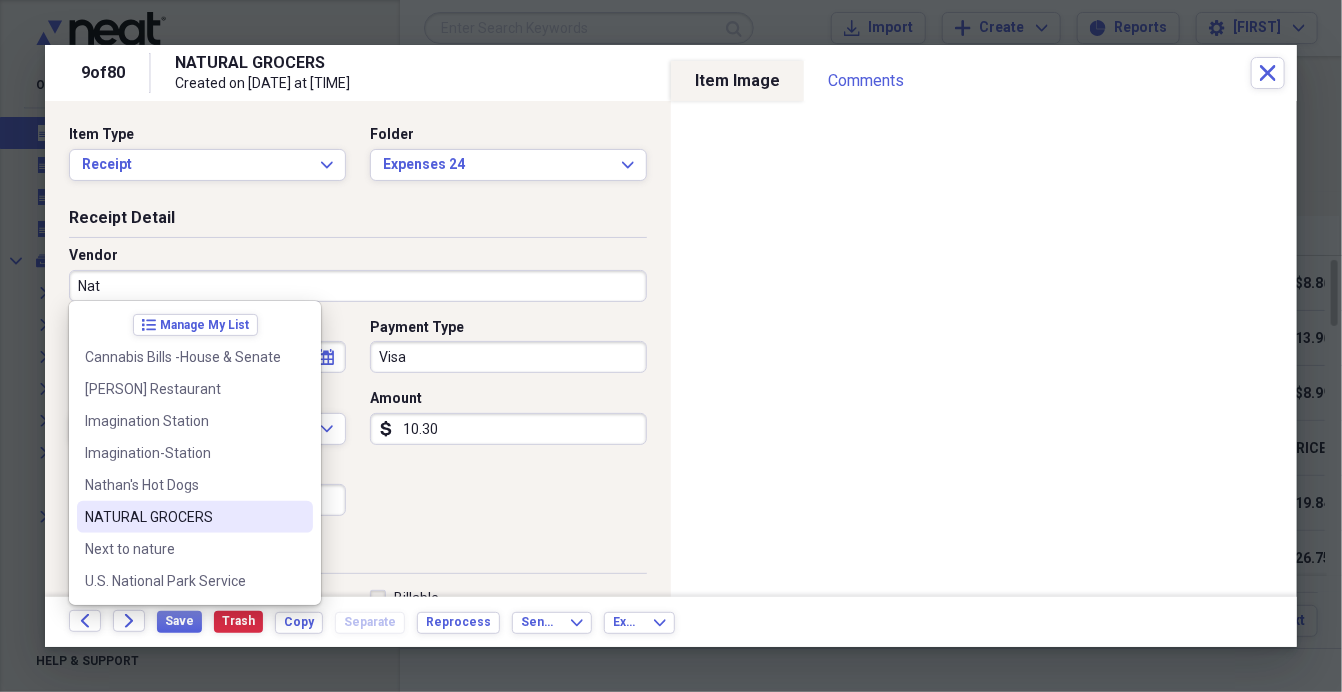 click on "NATURAL GROCERS" at bounding box center [183, 517] 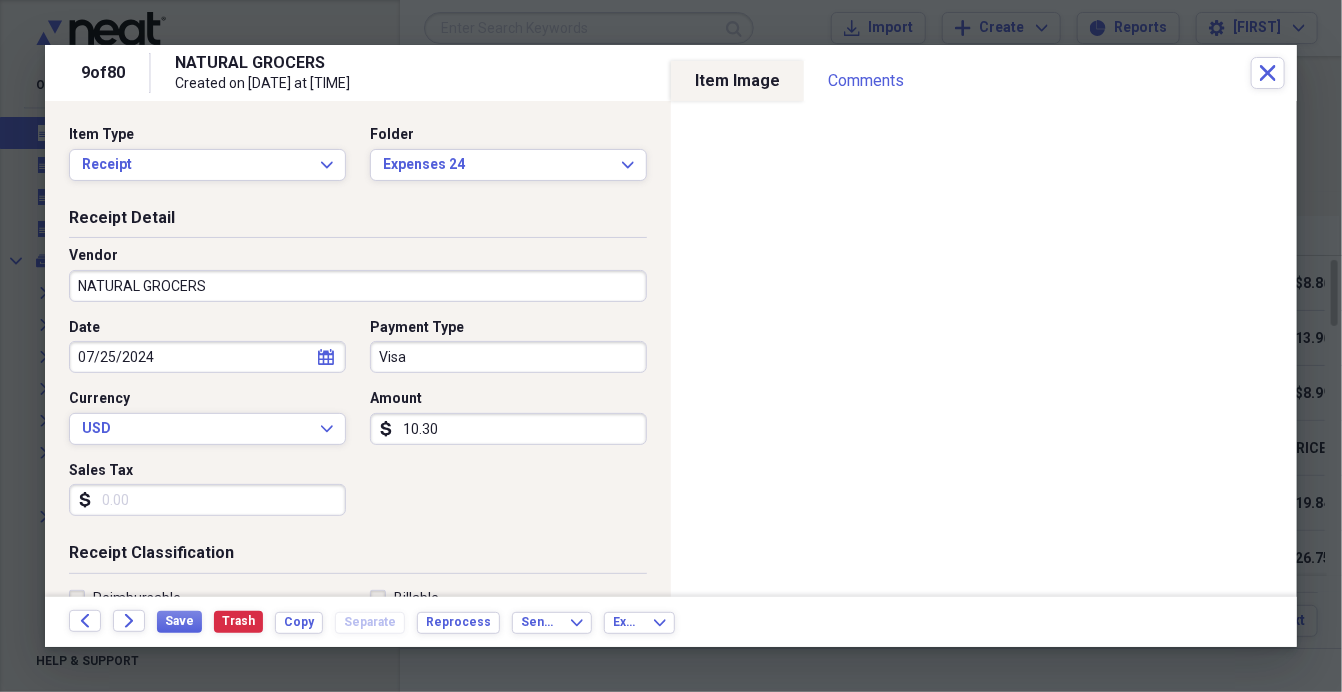 type on "Grocery" 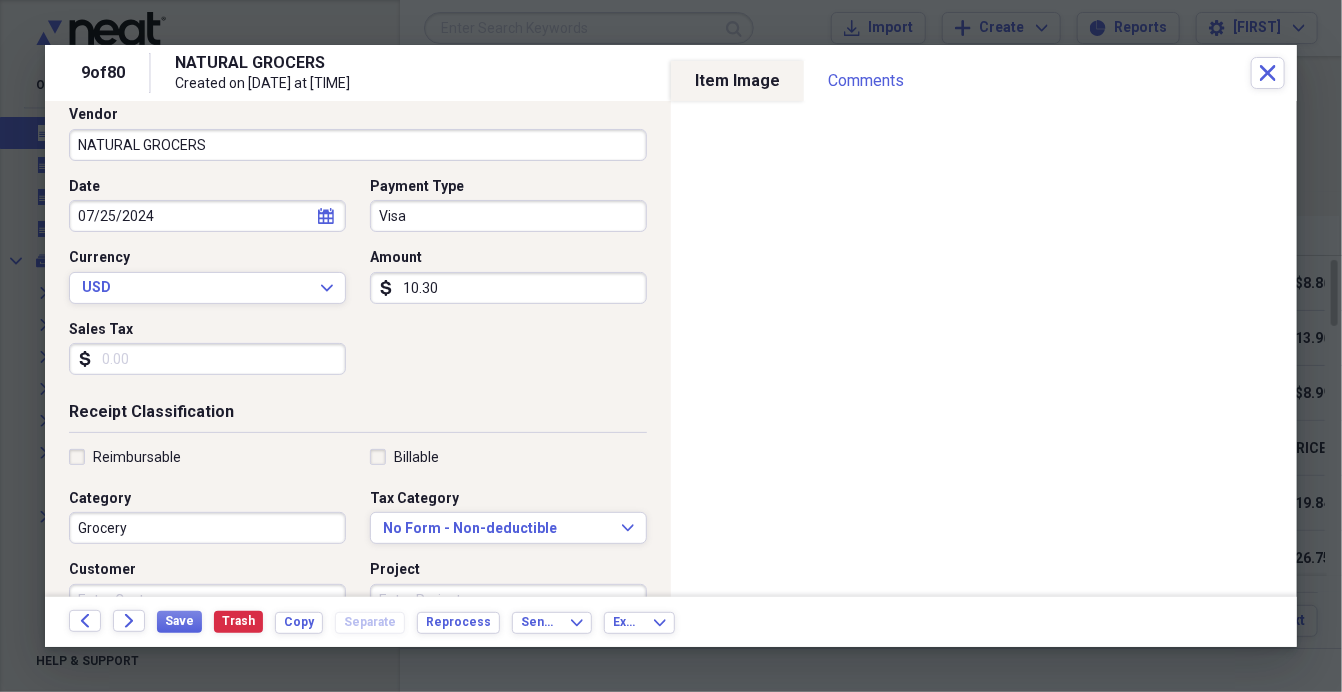 scroll, scrollTop: 174, scrollLeft: 0, axis: vertical 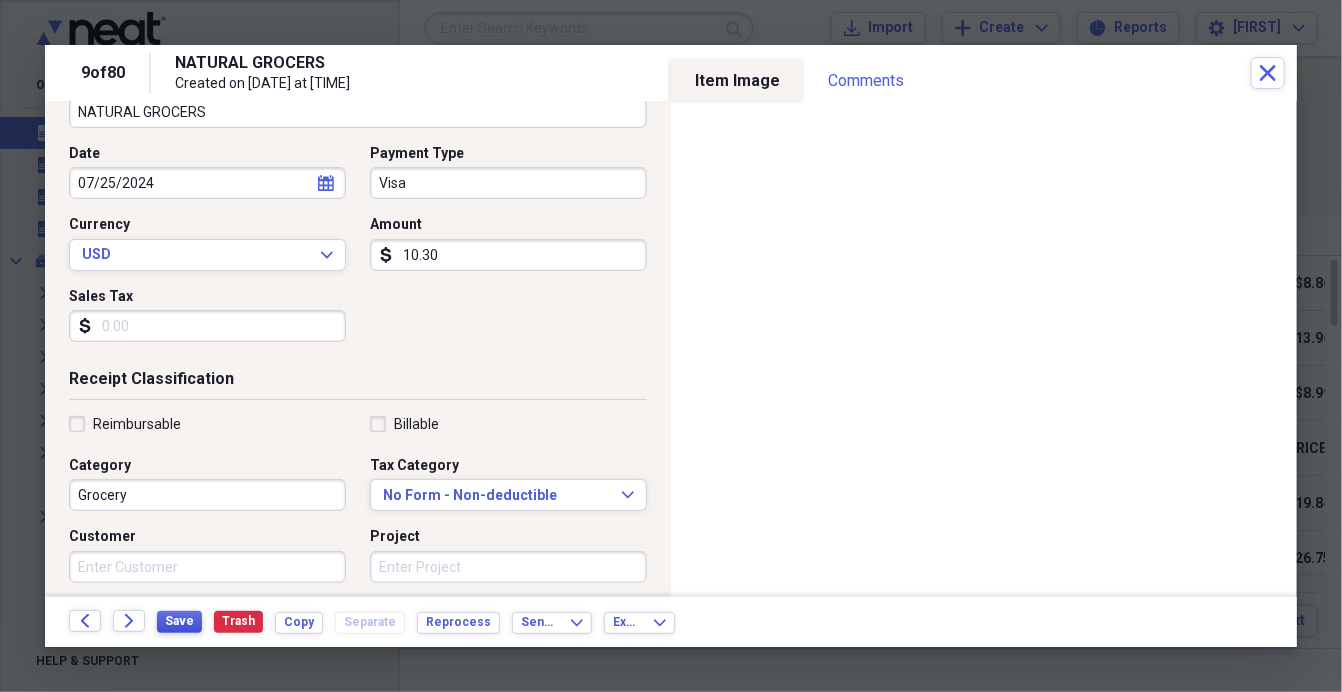 click on "Save" at bounding box center [179, 621] 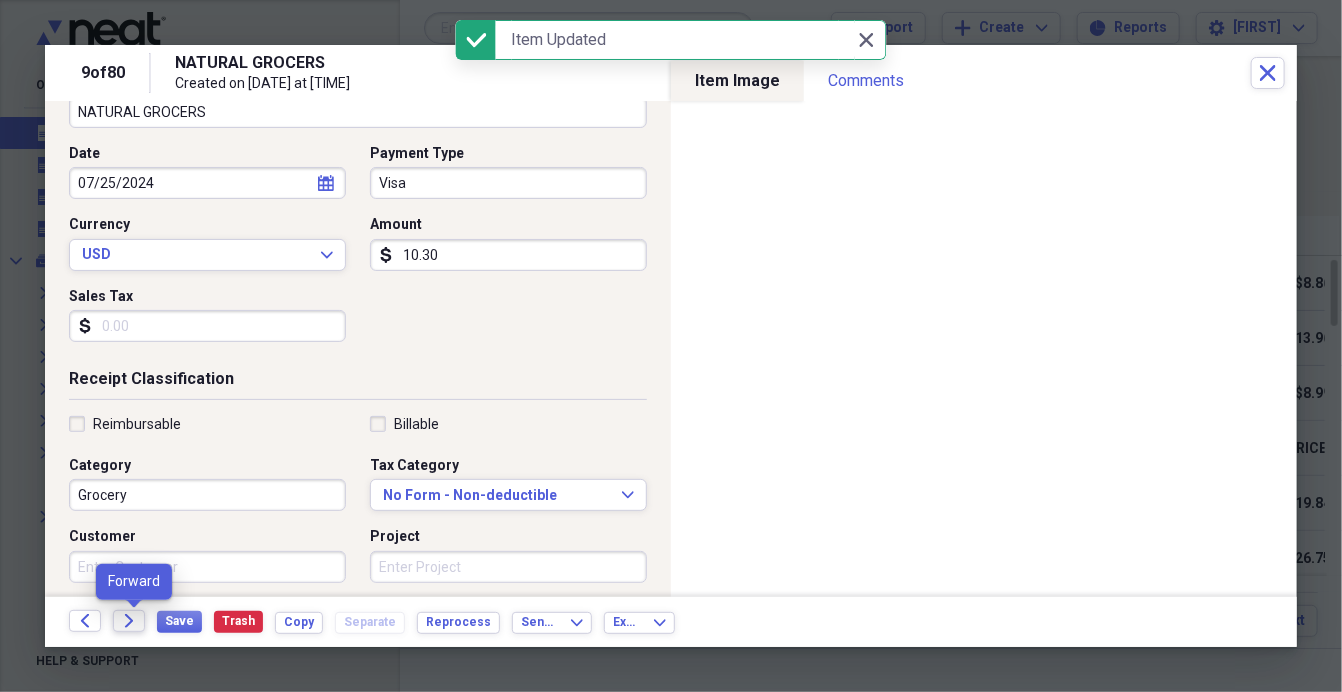 click on "Forward" 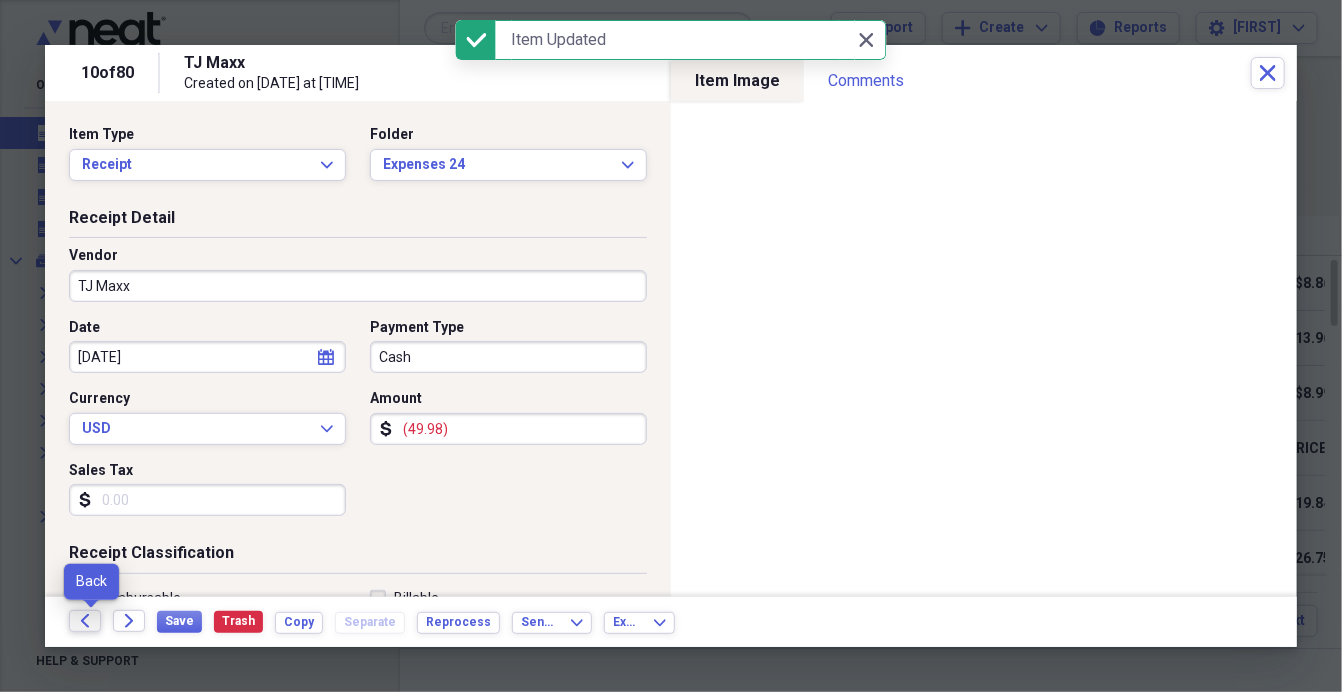 click on "Back" 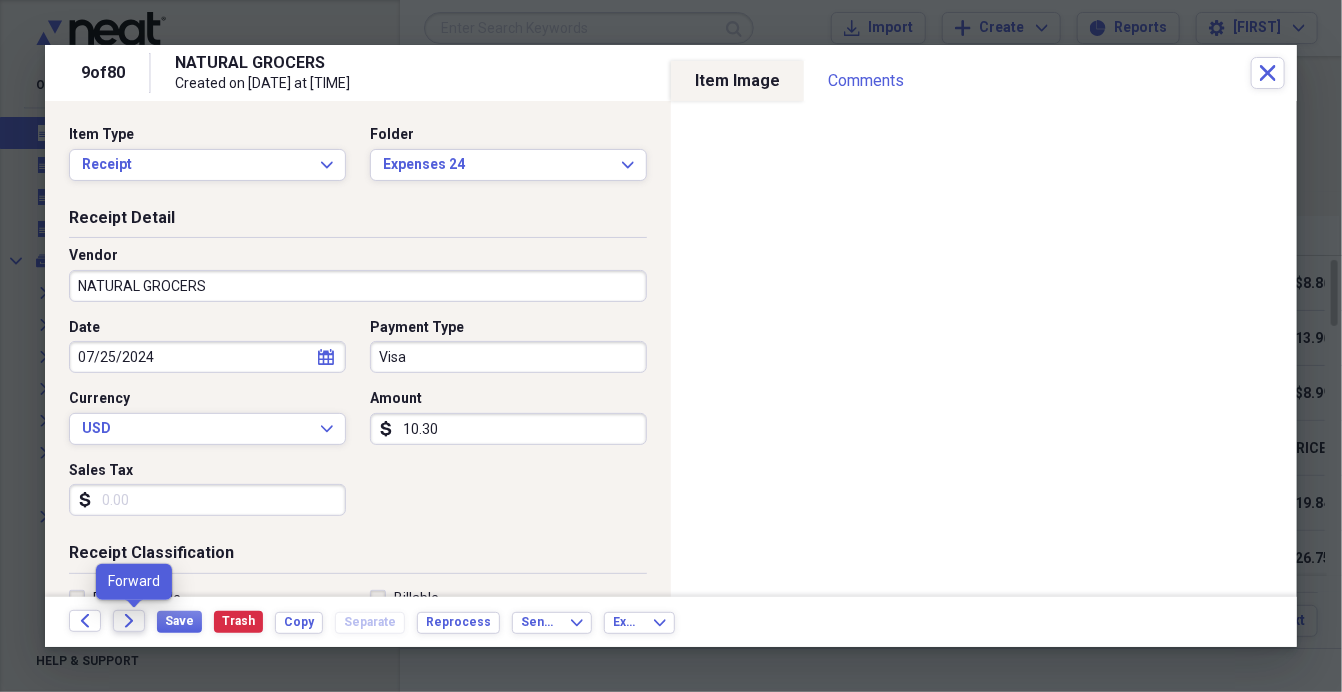 click on "Forward" at bounding box center (129, 621) 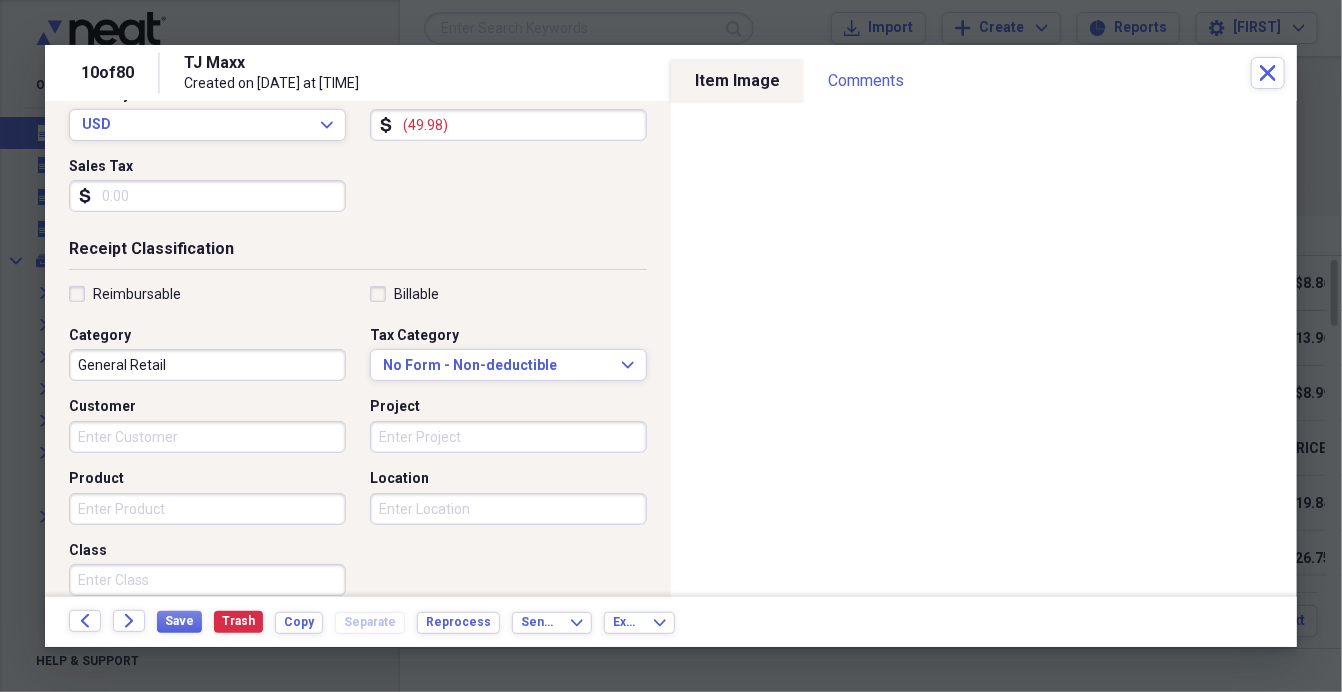 scroll, scrollTop: 303, scrollLeft: 0, axis: vertical 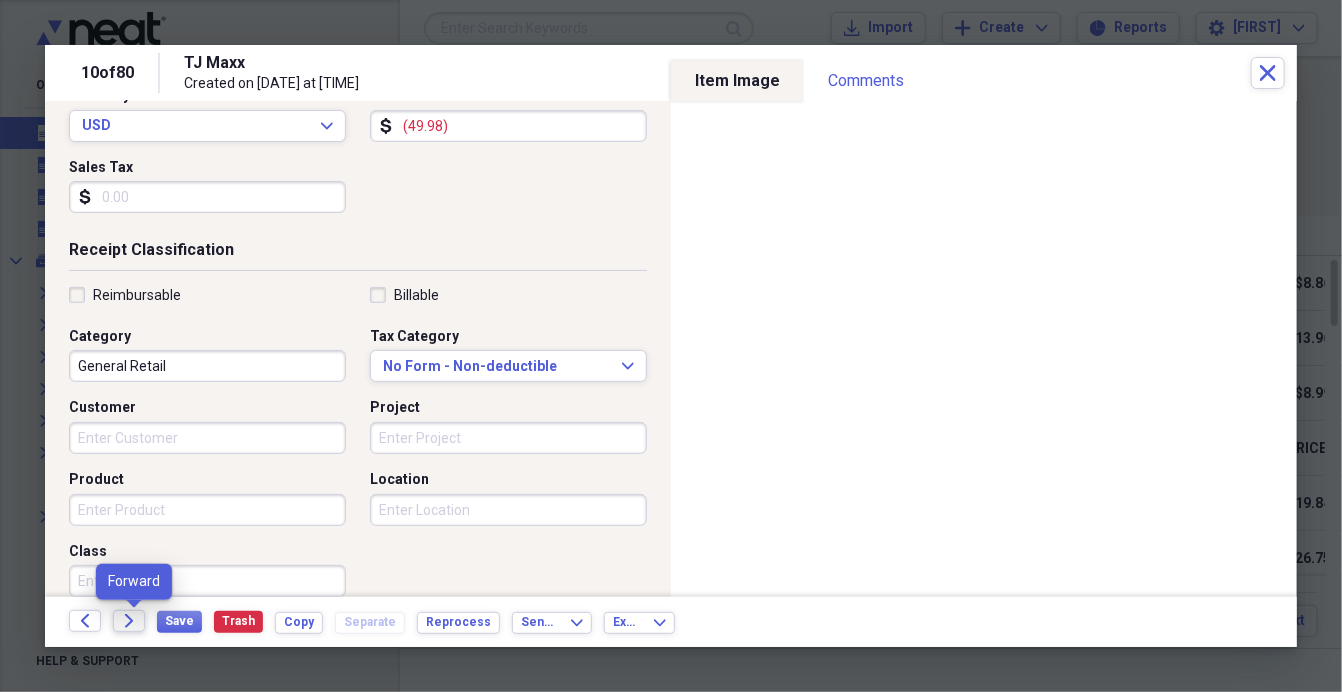 click on "Forward" at bounding box center [129, 621] 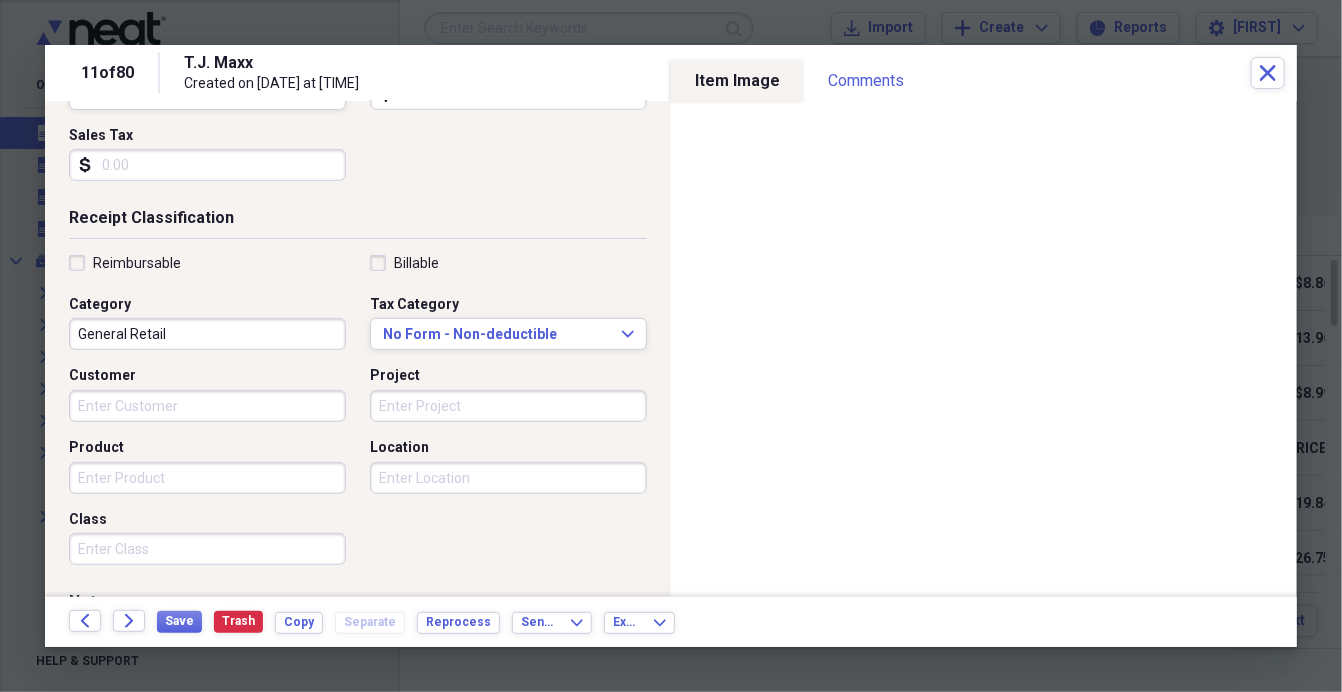 scroll, scrollTop: 336, scrollLeft: 0, axis: vertical 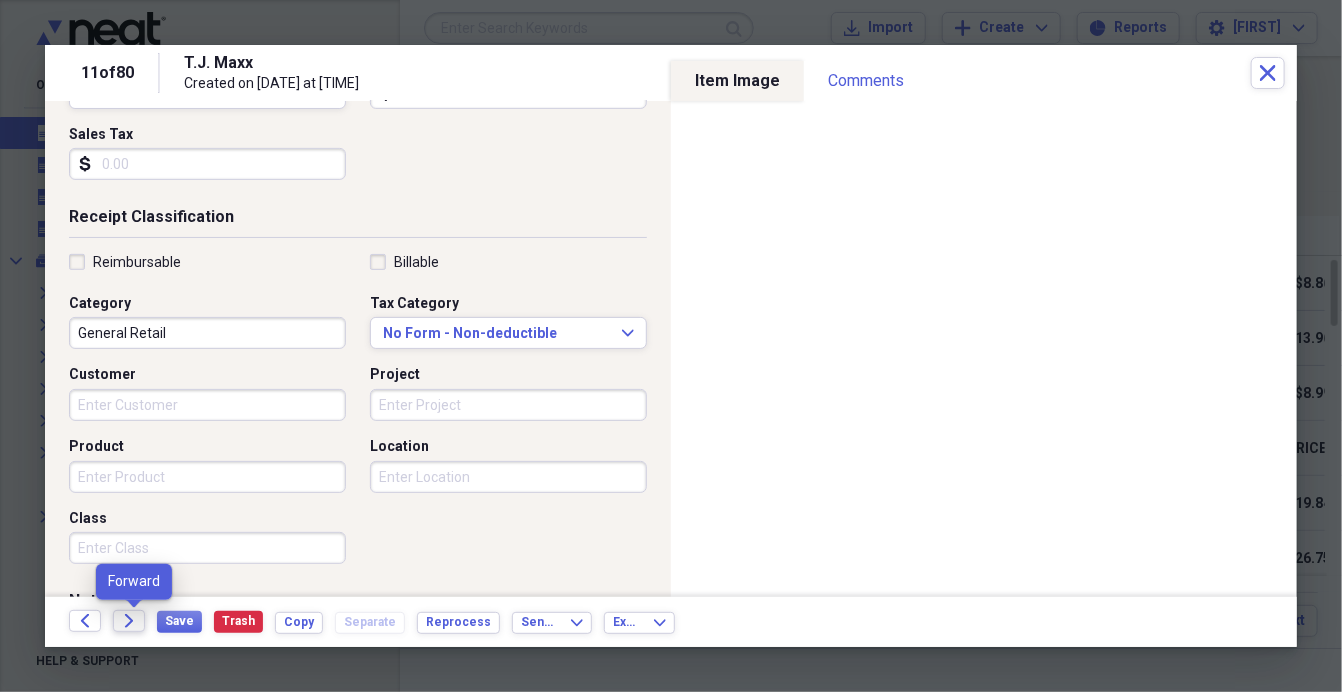 click on "Forward" 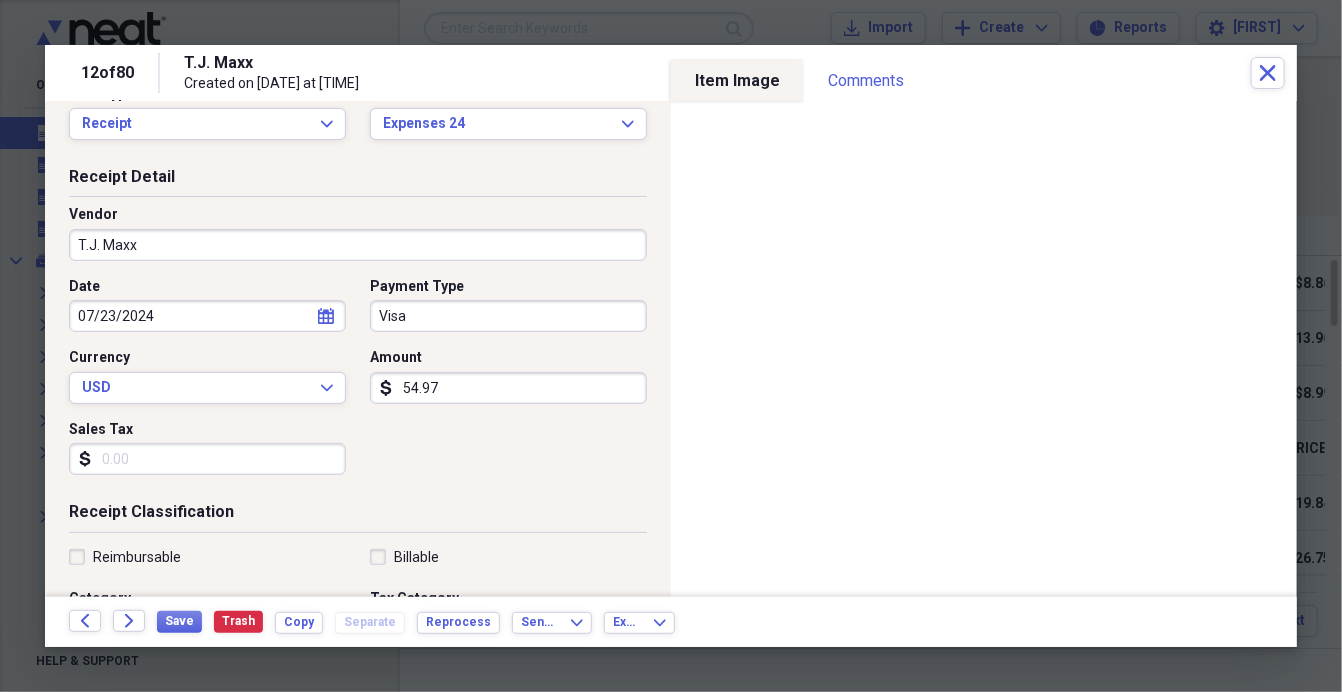 scroll, scrollTop: 60, scrollLeft: 0, axis: vertical 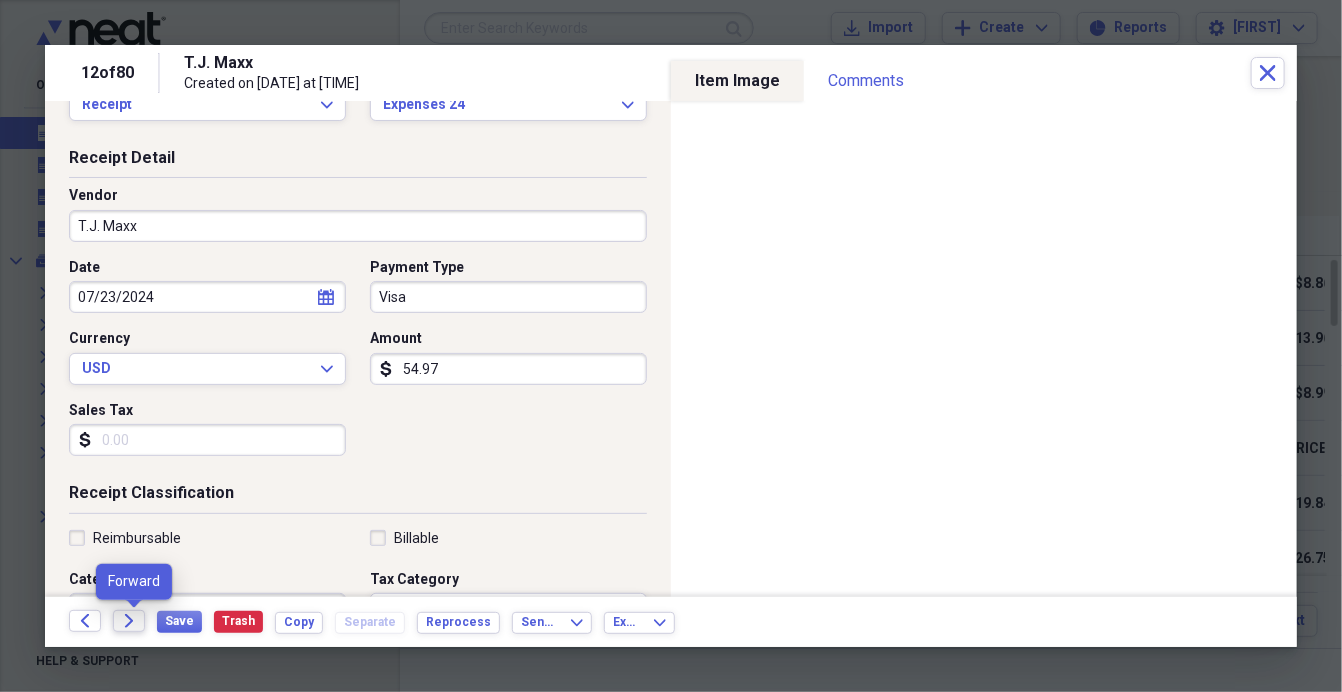 click on "Forward" 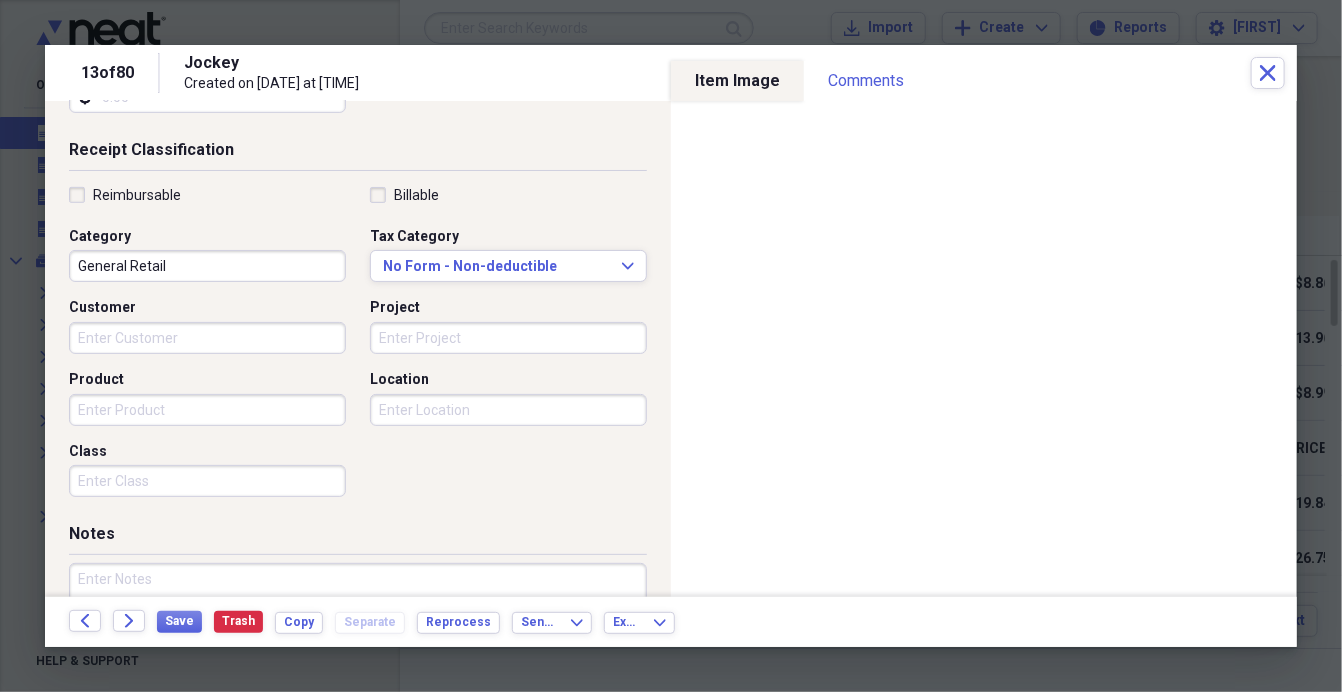 scroll, scrollTop: 522, scrollLeft: 0, axis: vertical 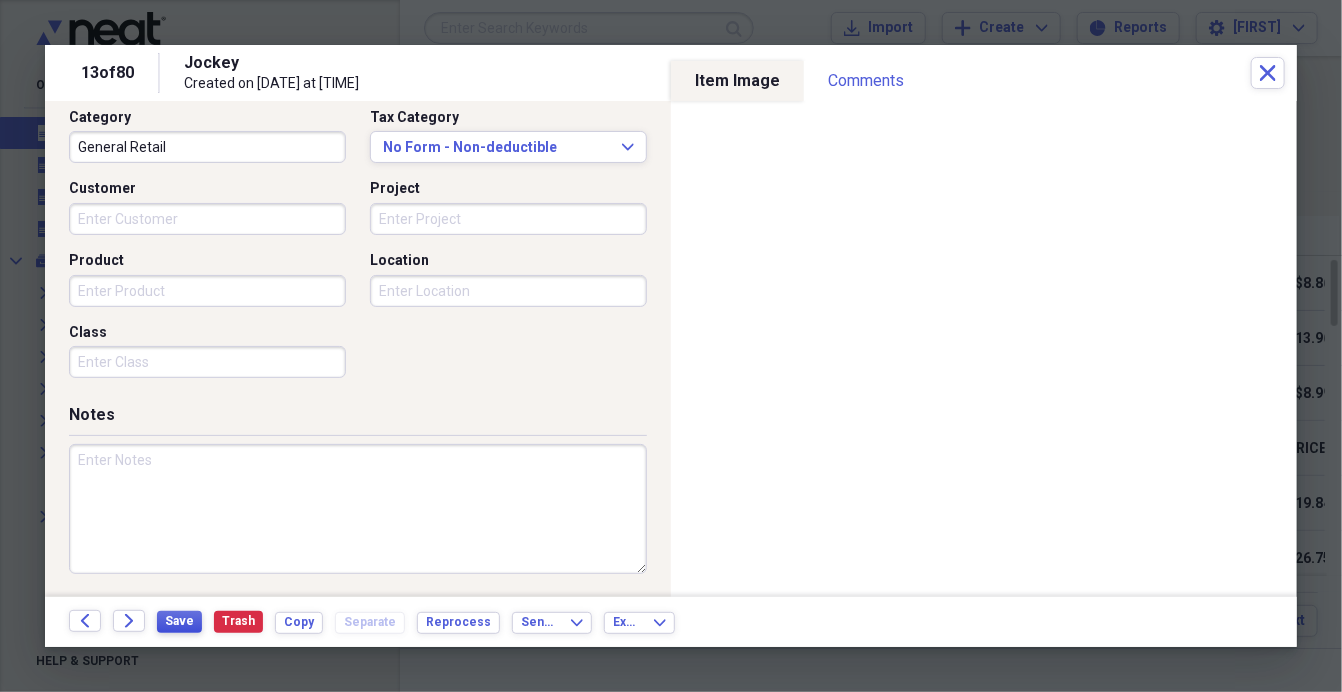 click on "Save" at bounding box center (179, 621) 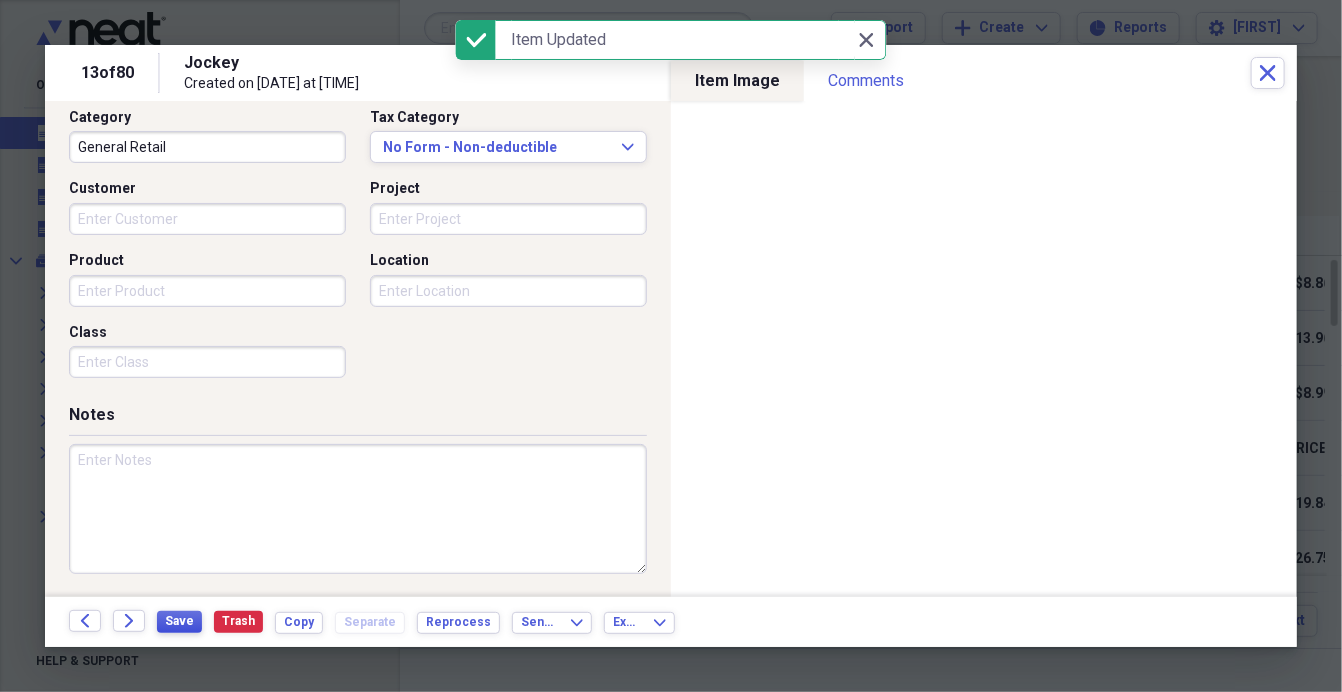 click on "Save" at bounding box center [179, 621] 